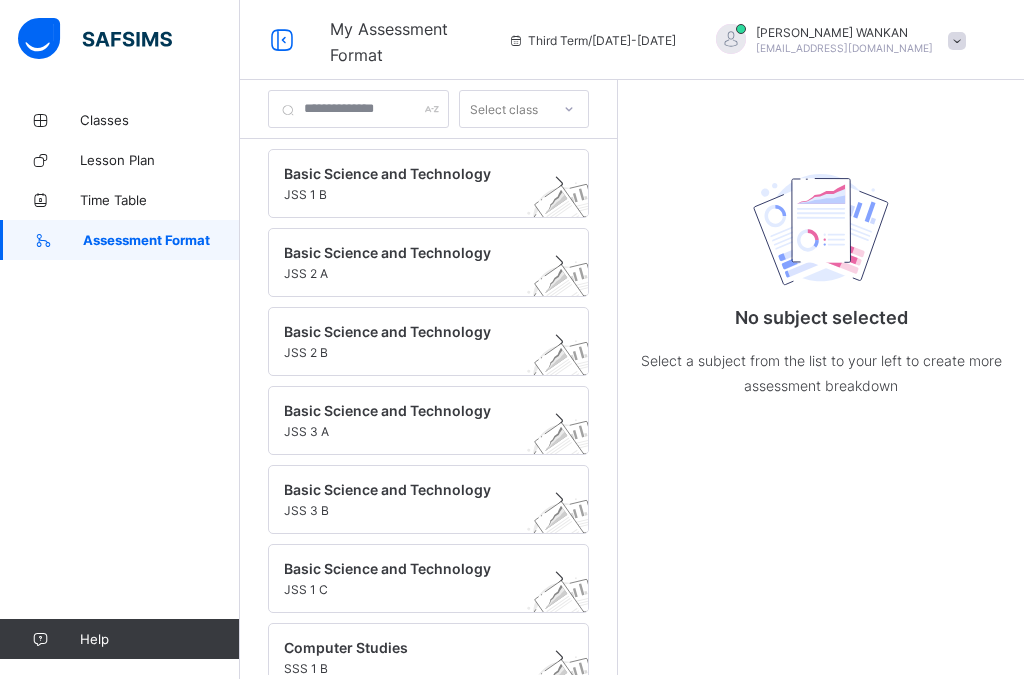 scroll, scrollTop: 0, scrollLeft: 0, axis: both 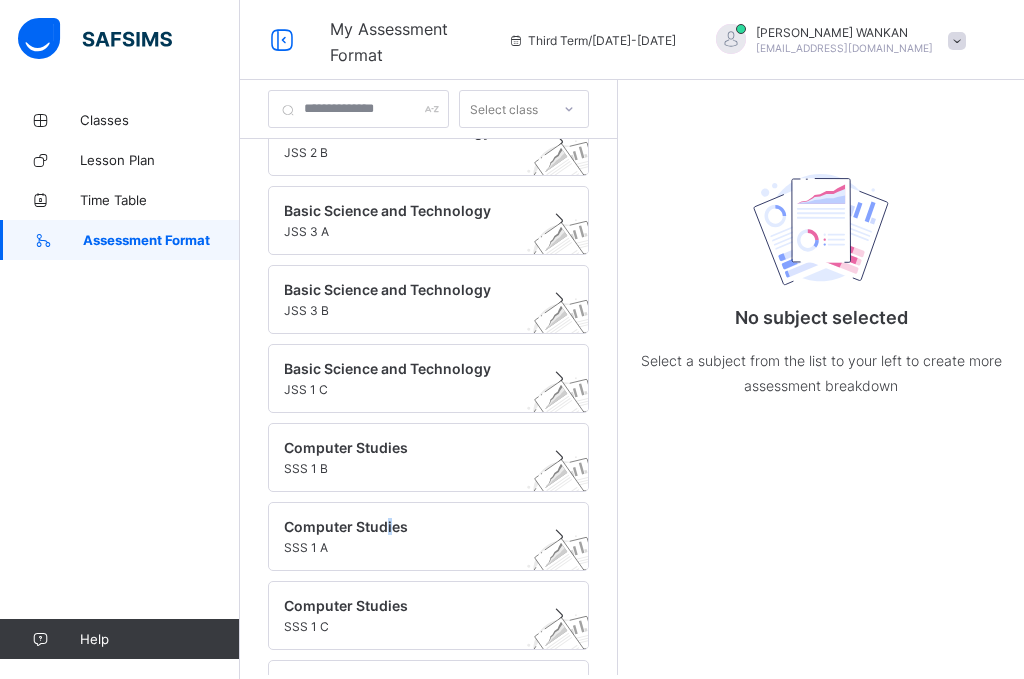 drag, startPoint x: 389, startPoint y: 524, endPoint x: 393, endPoint y: 497, distance: 27.294687 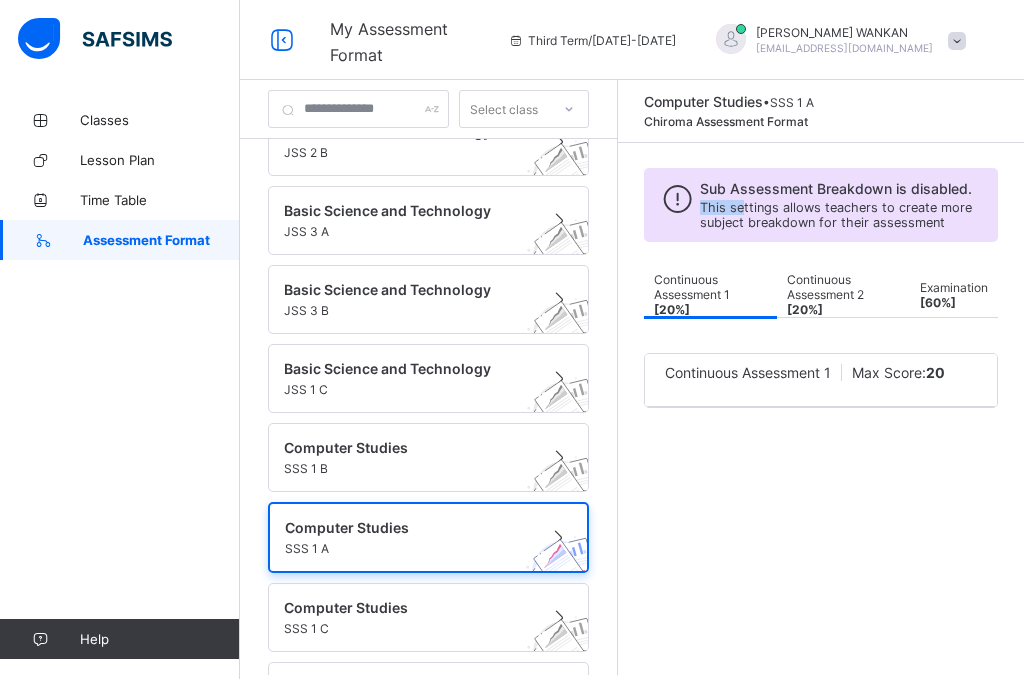 click on "Sub Assessment Breakdown is disabled. This settings allows teachers to create more subject breakdown for their assessment" at bounding box center [843, 205] 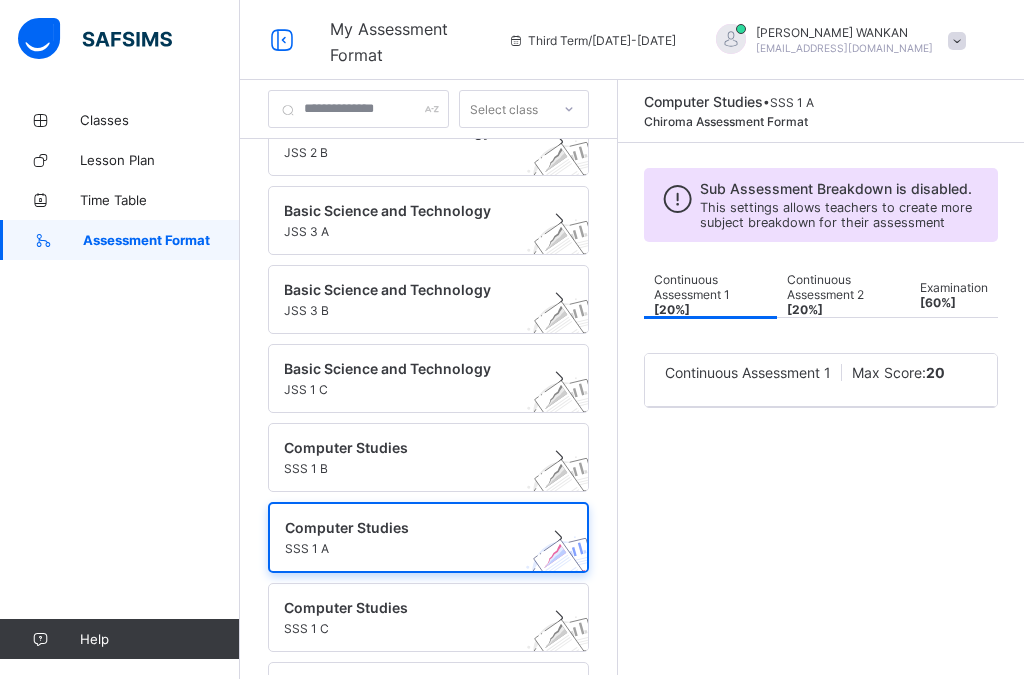 click on "This settings allows teachers to create more subject breakdown for their assessment" at bounding box center [836, 215] 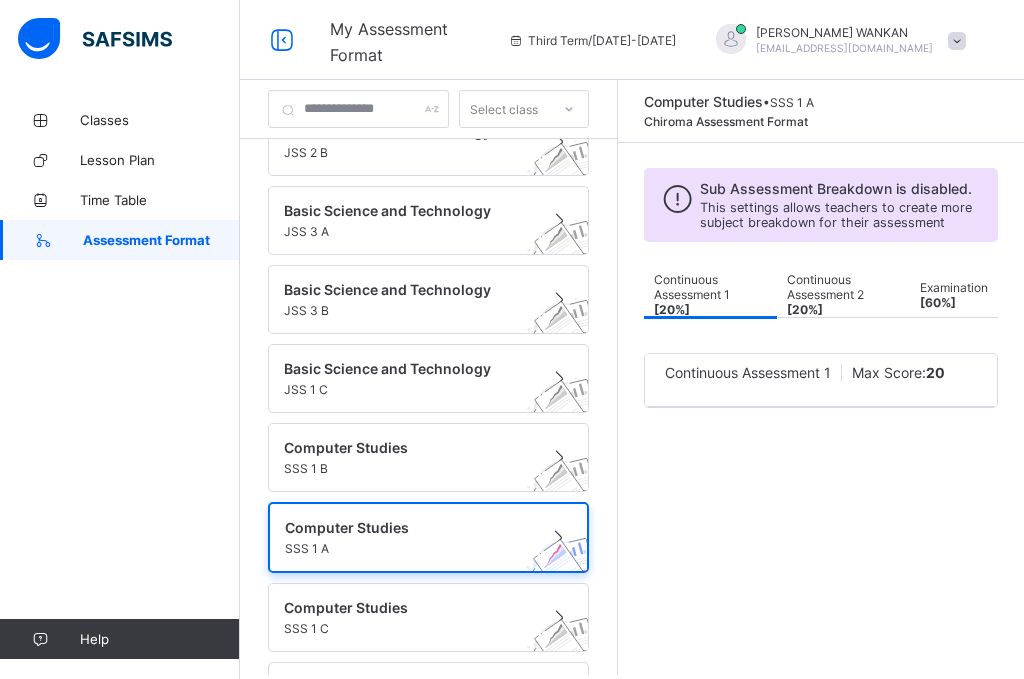 drag, startPoint x: 838, startPoint y: 377, endPoint x: 849, endPoint y: 385, distance: 13.601471 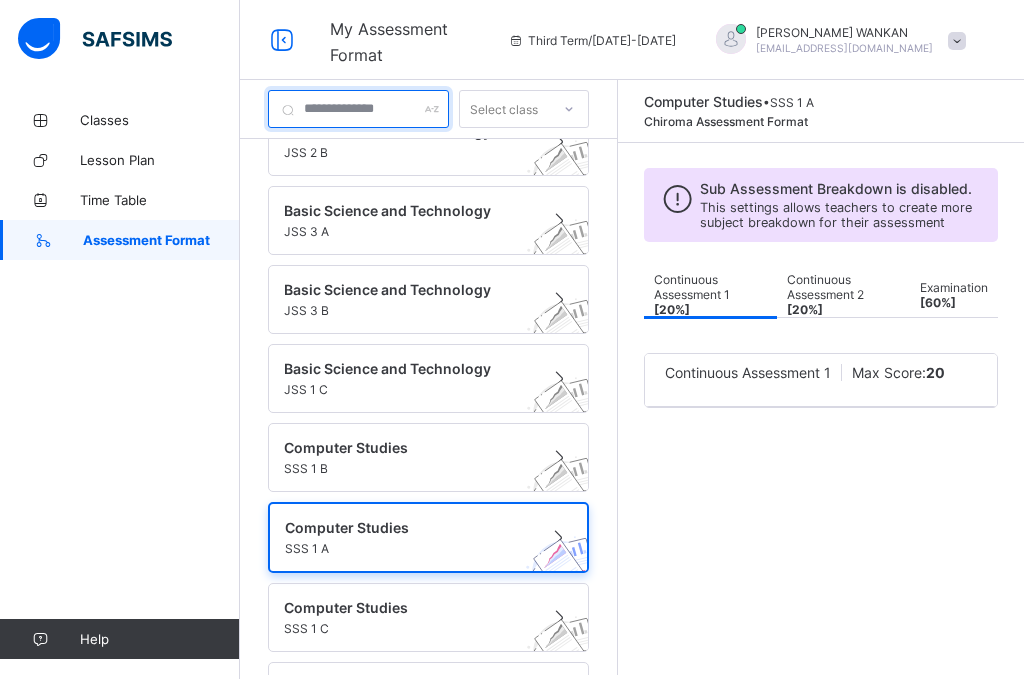 click at bounding box center [358, 109] 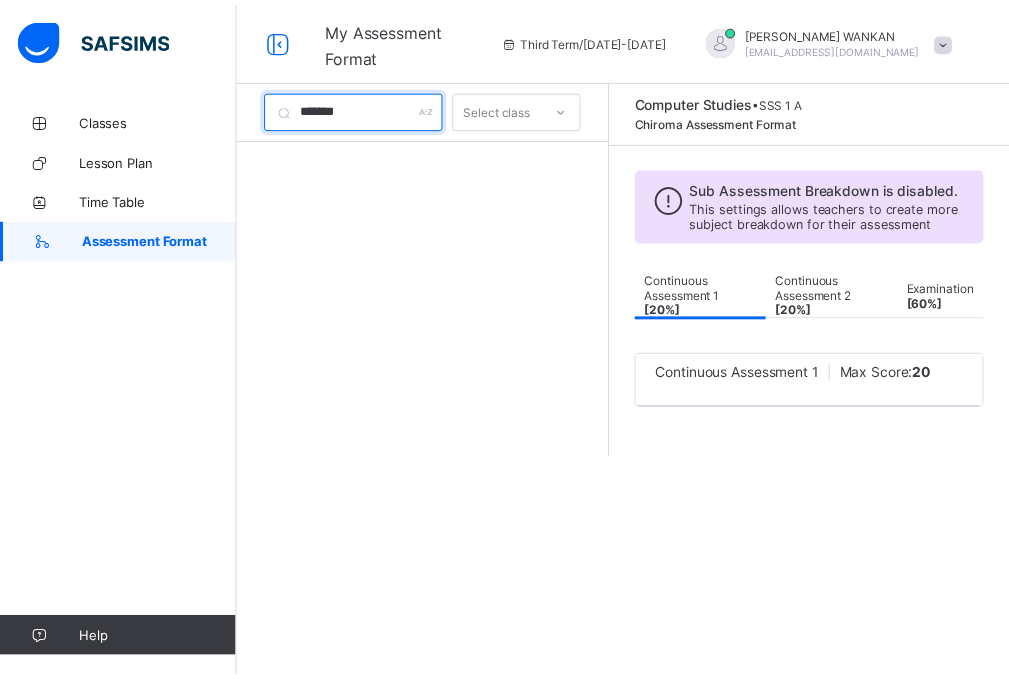 scroll, scrollTop: 0, scrollLeft: 0, axis: both 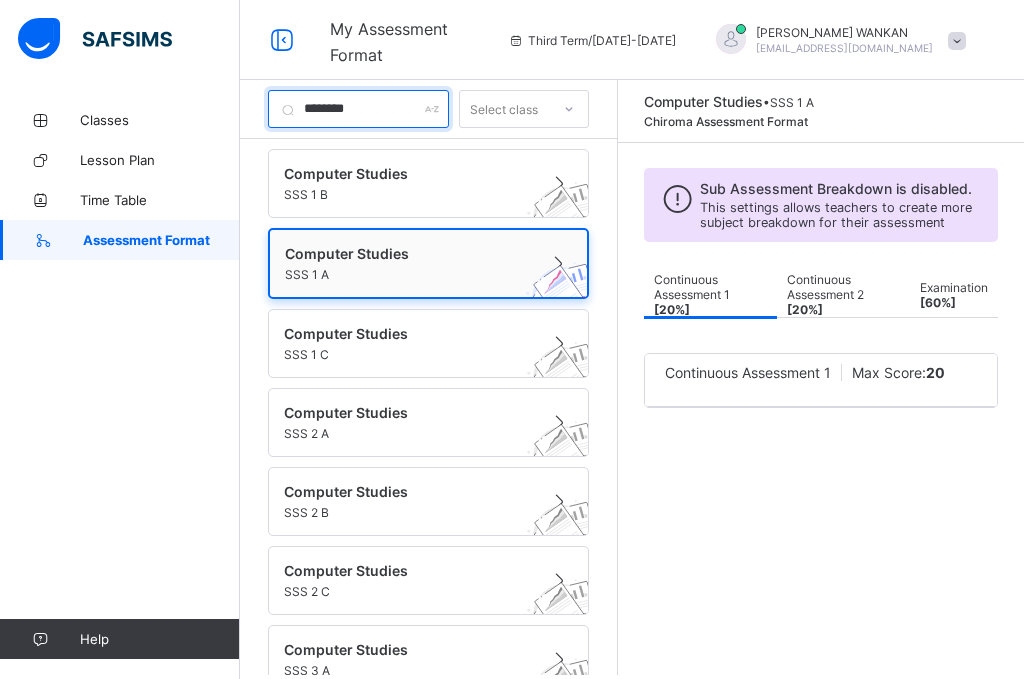 type on "********" 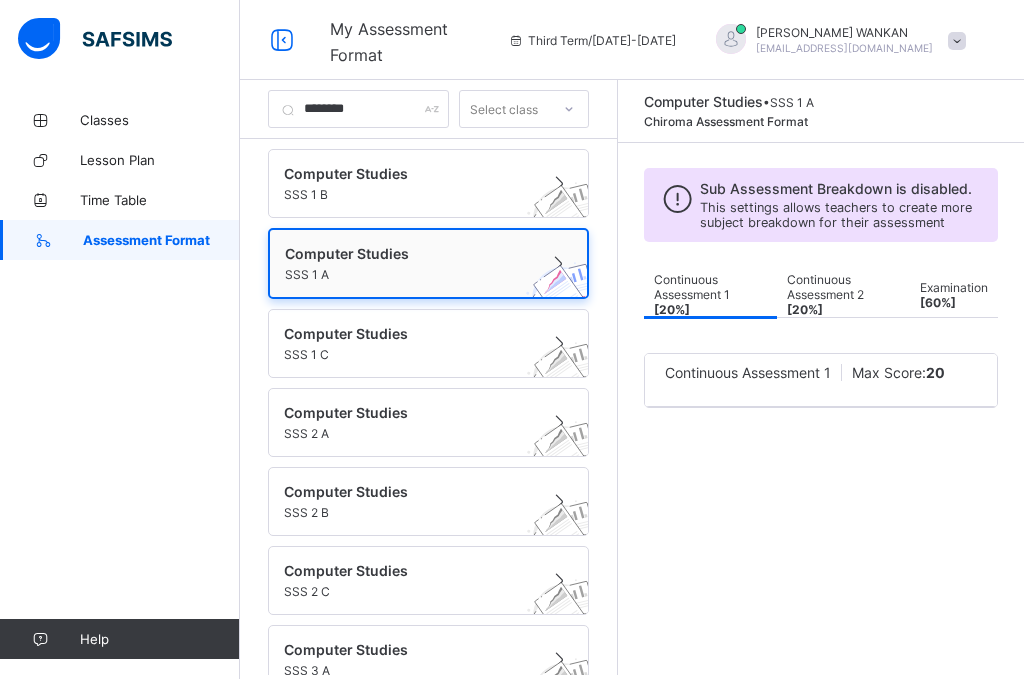 click on "Computer Studies     SSS 1 A" at bounding box center (428, 263) 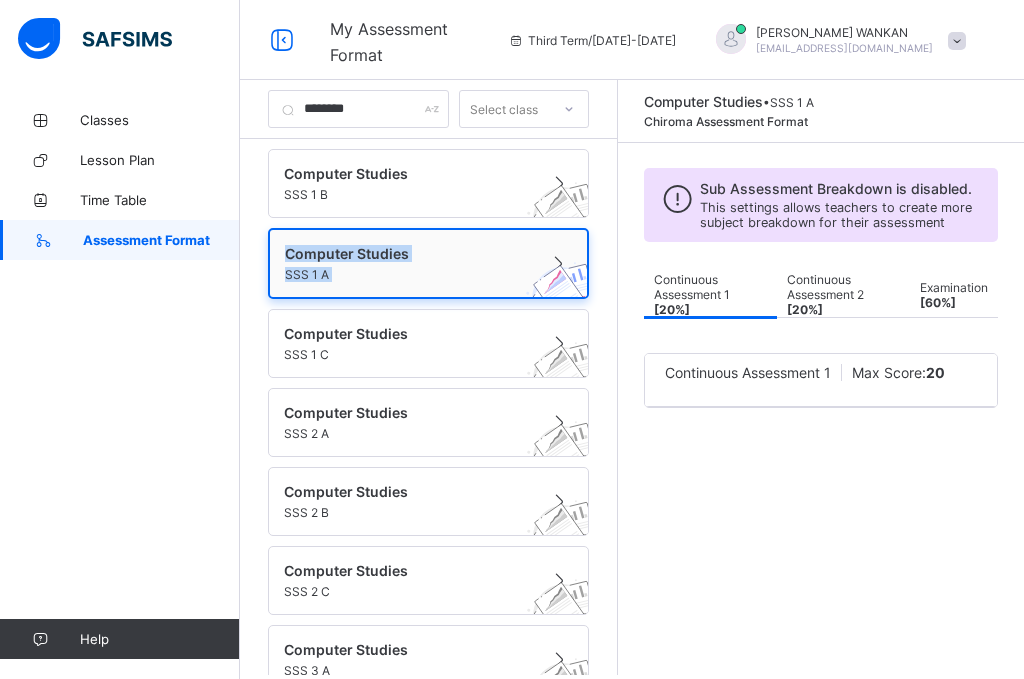 click on "Computer Studies     SSS 1 A" at bounding box center [428, 263] 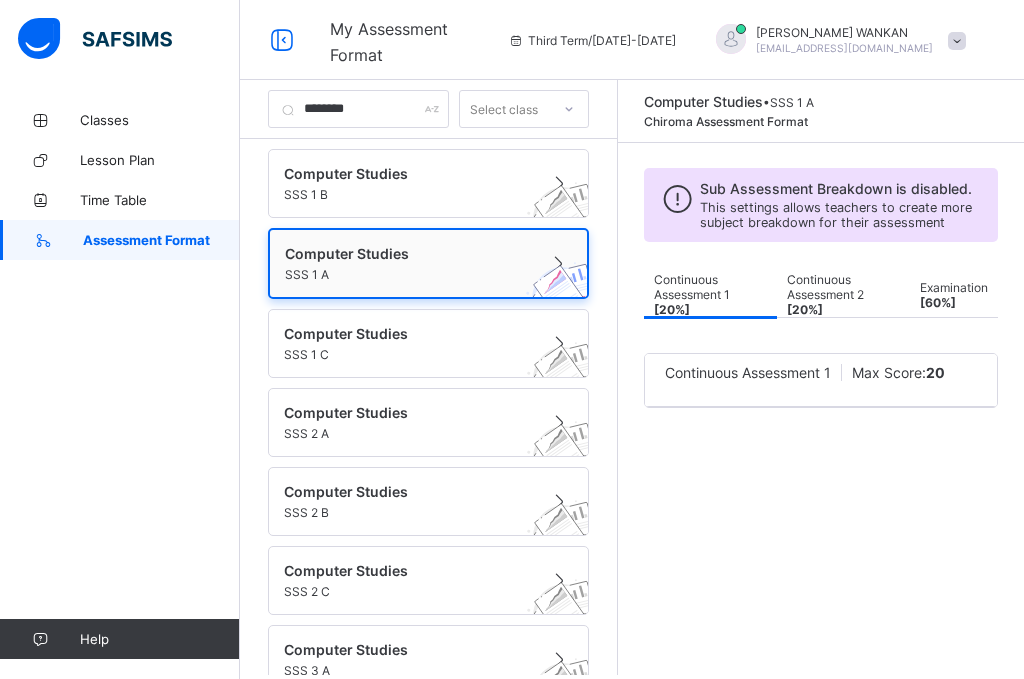 drag, startPoint x: 565, startPoint y: 277, endPoint x: 401, endPoint y: 262, distance: 164.68454 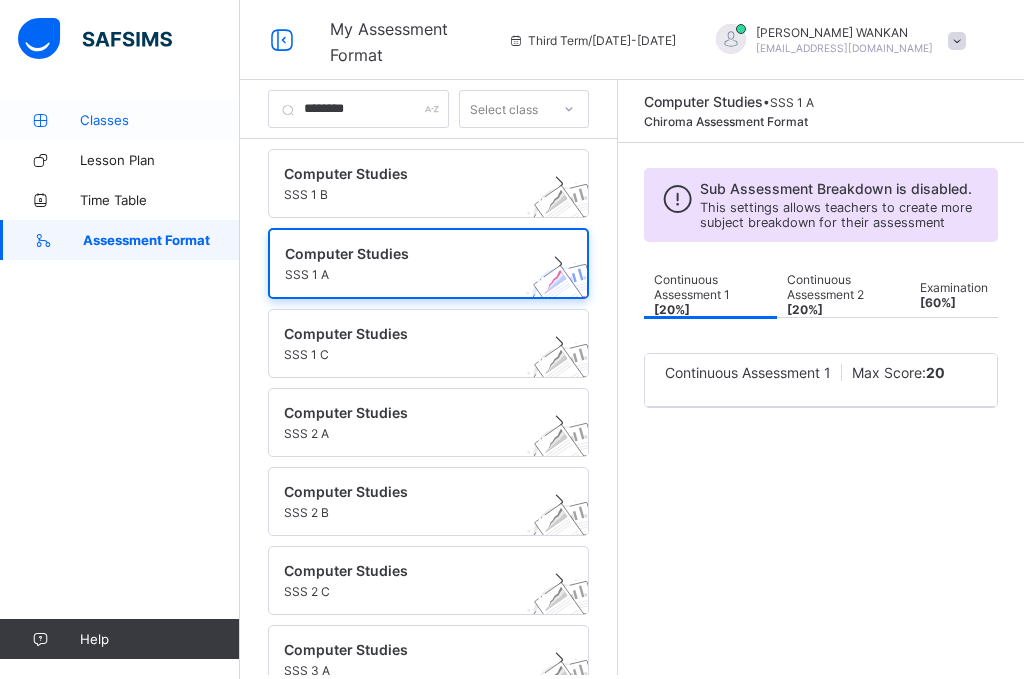 click on "Classes" at bounding box center (160, 120) 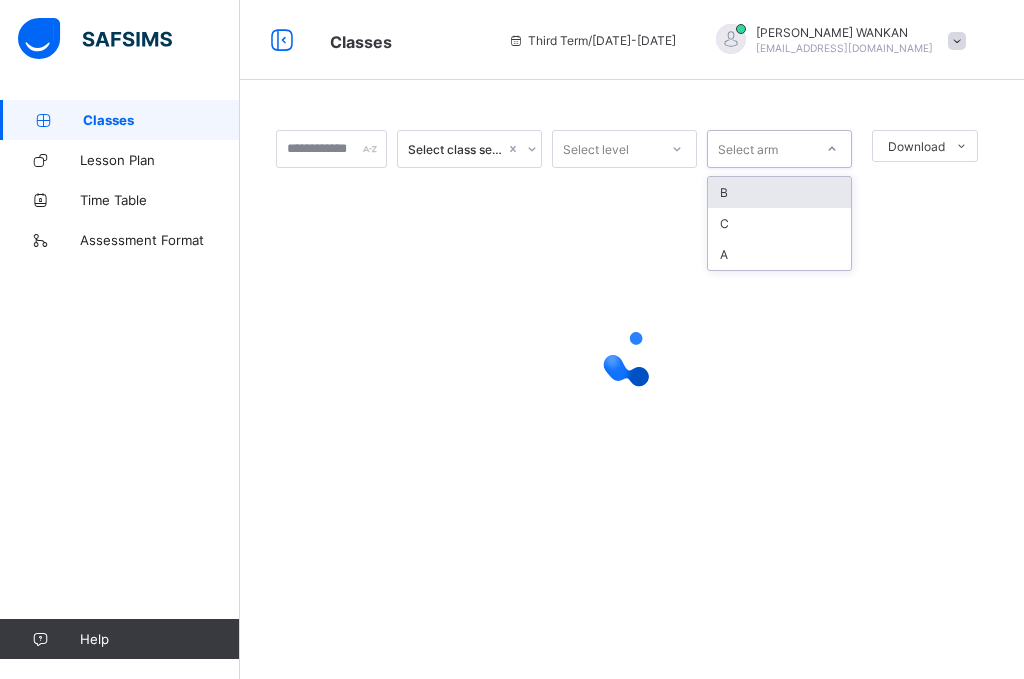 click 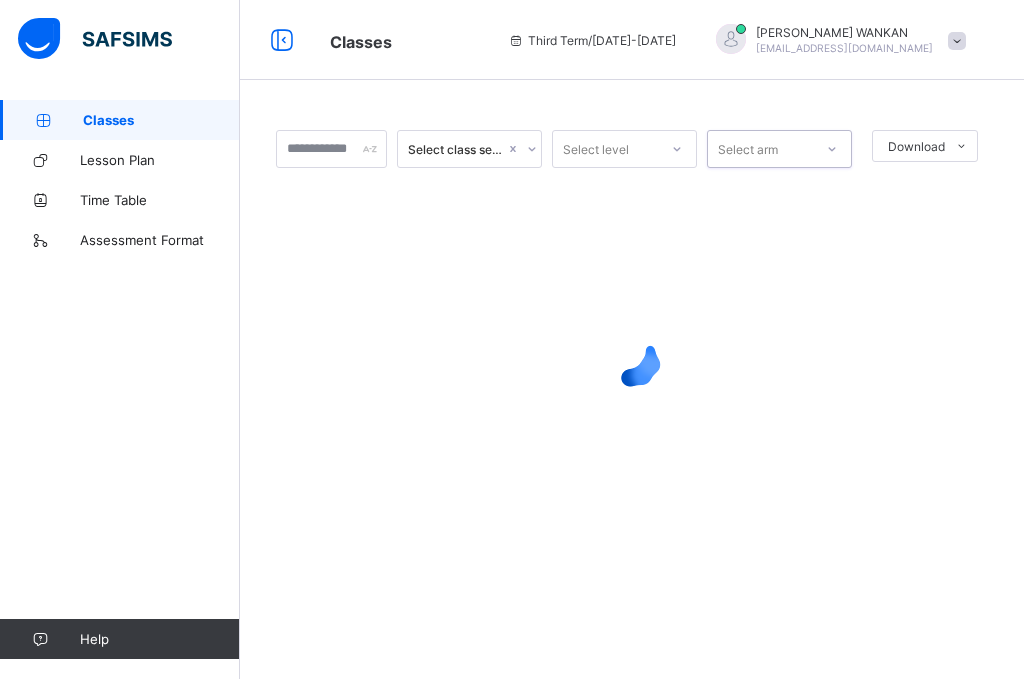click 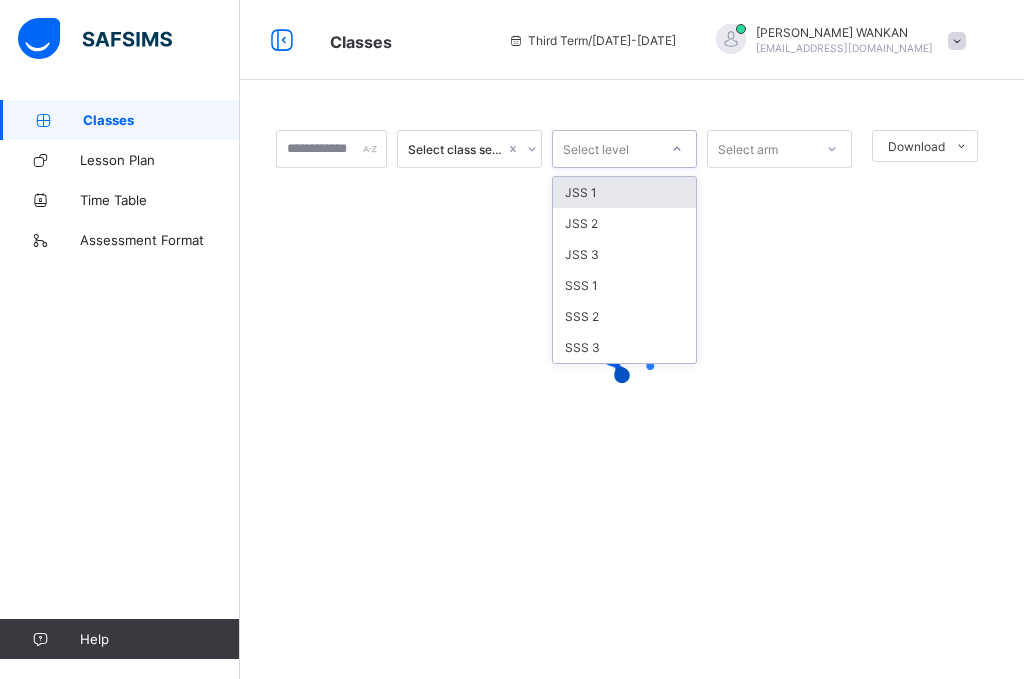 click 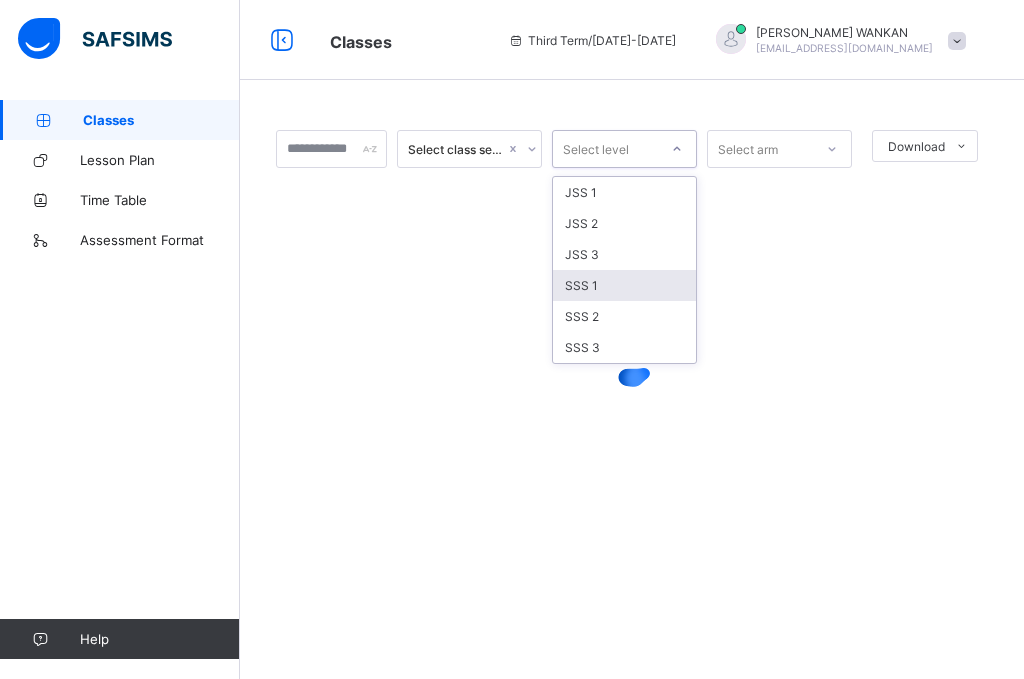 click on "SSS 1" at bounding box center [624, 285] 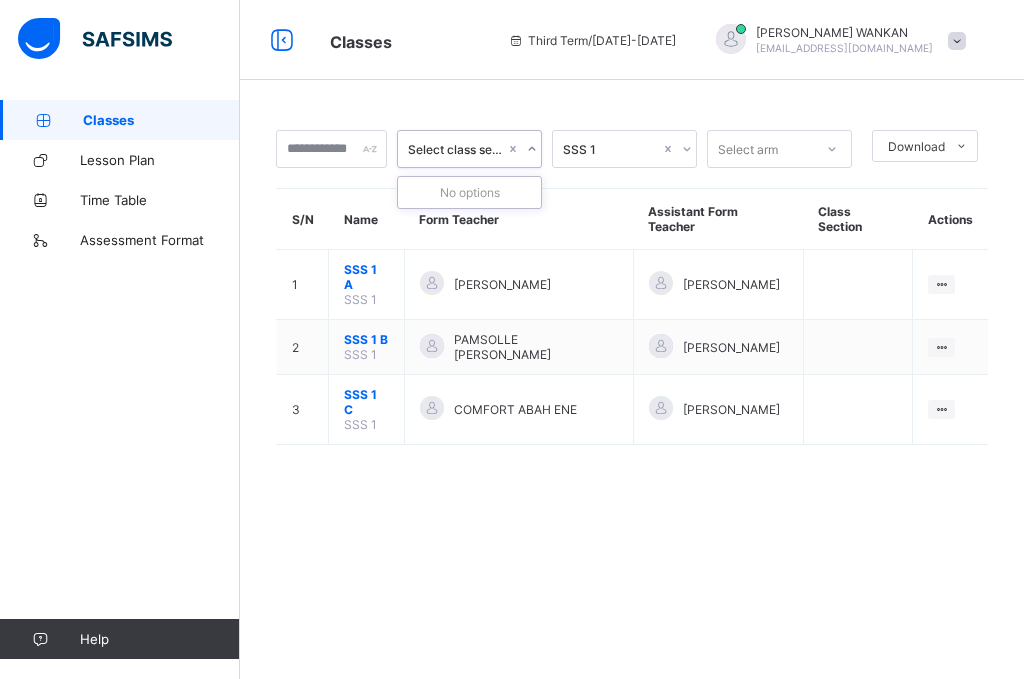 click on "Select class section" at bounding box center (456, 149) 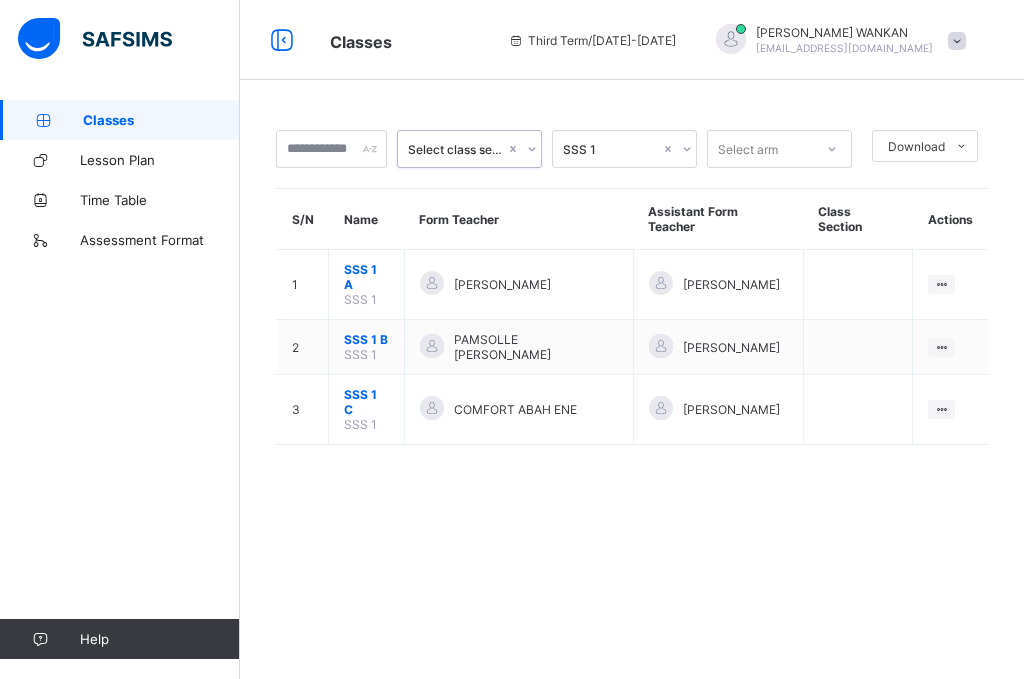 click on "Select class section" at bounding box center [456, 149] 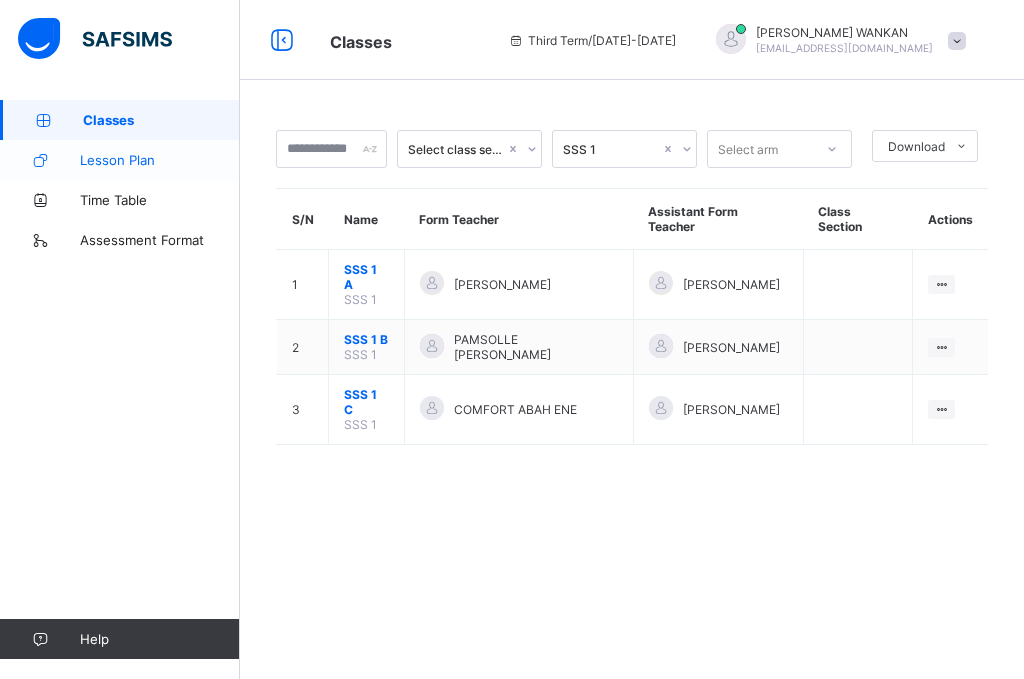 click on "Lesson Plan" at bounding box center [160, 160] 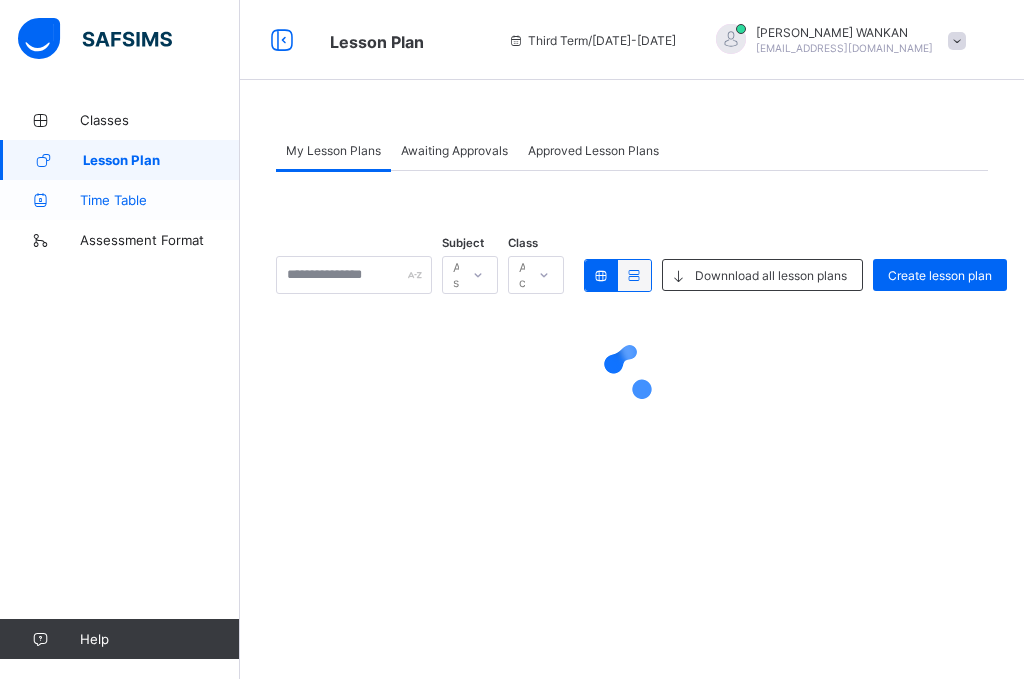 click on "Time Table" at bounding box center [160, 200] 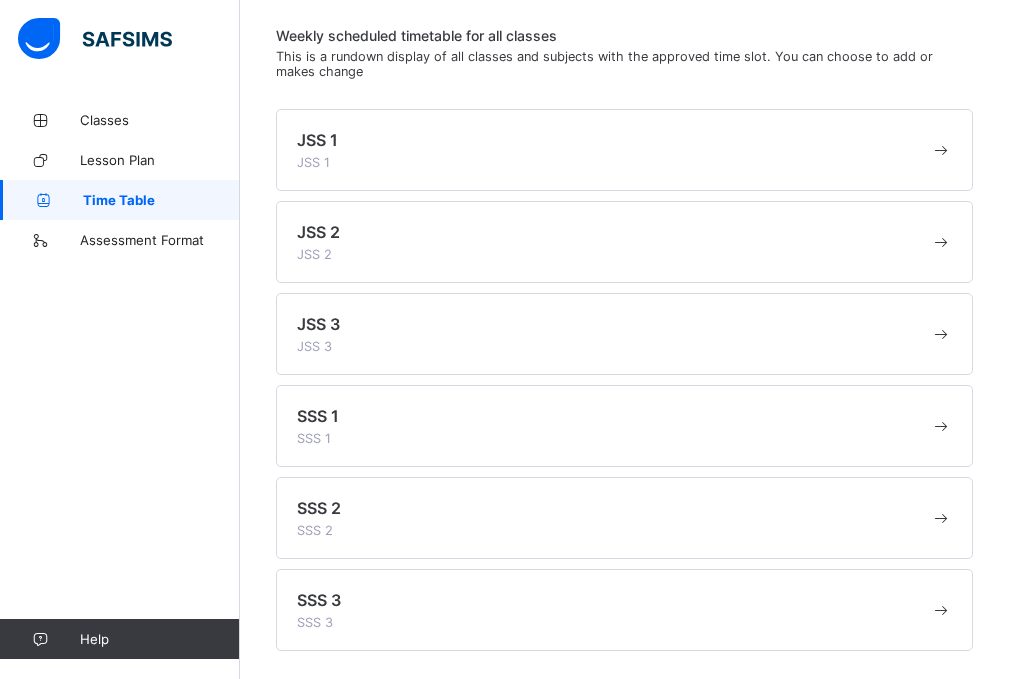 scroll, scrollTop: 105, scrollLeft: 0, axis: vertical 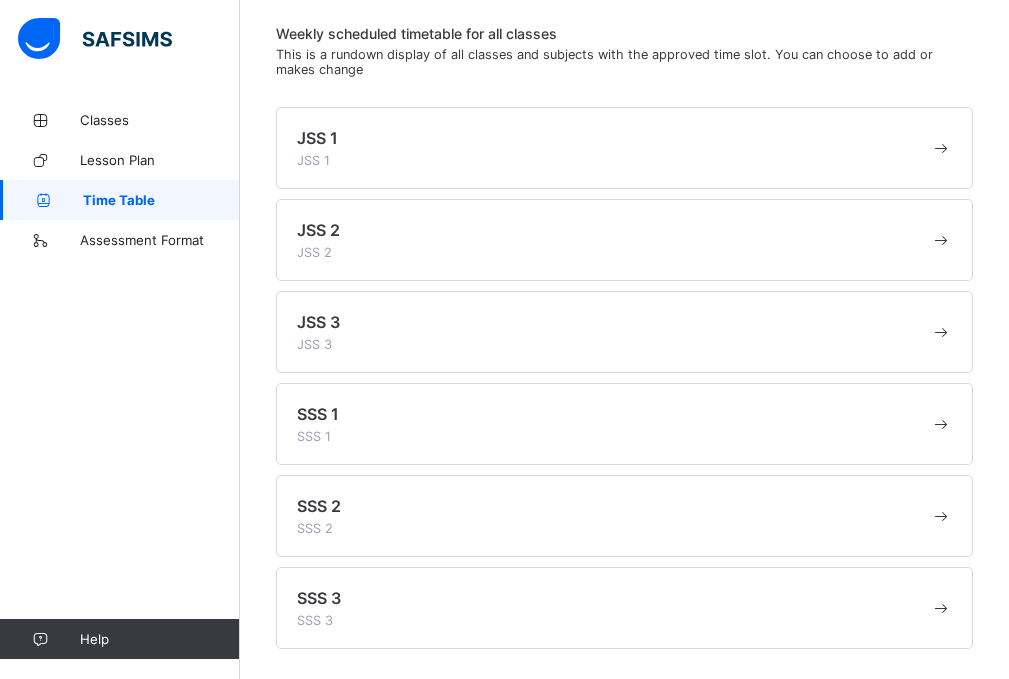 click on "SSS 1 SSS 1" at bounding box center [613, 424] 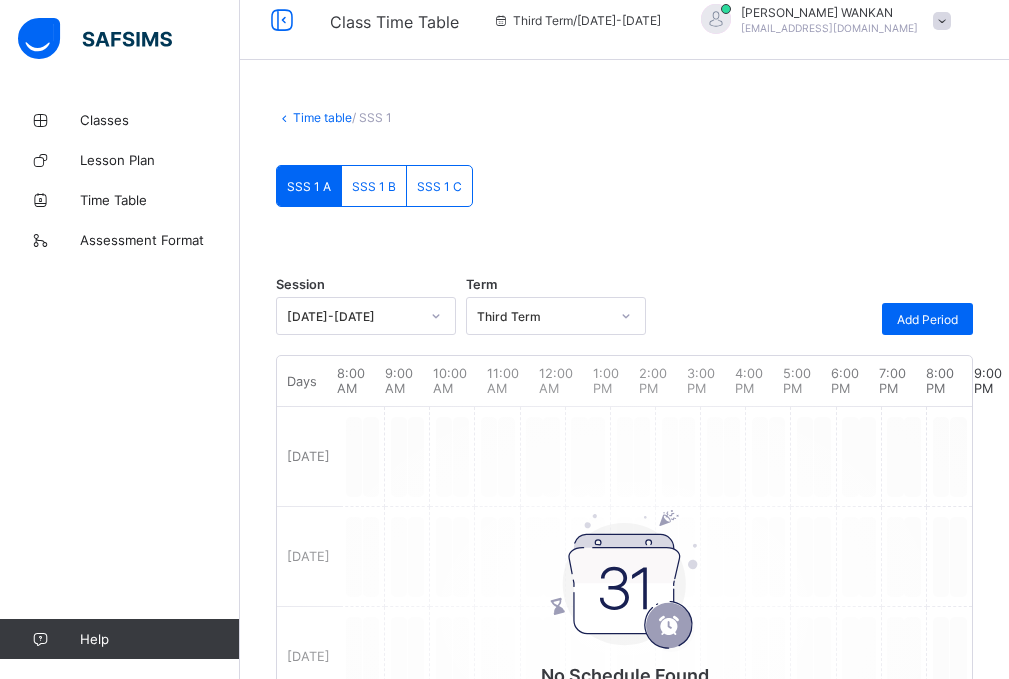 scroll, scrollTop: 0, scrollLeft: 0, axis: both 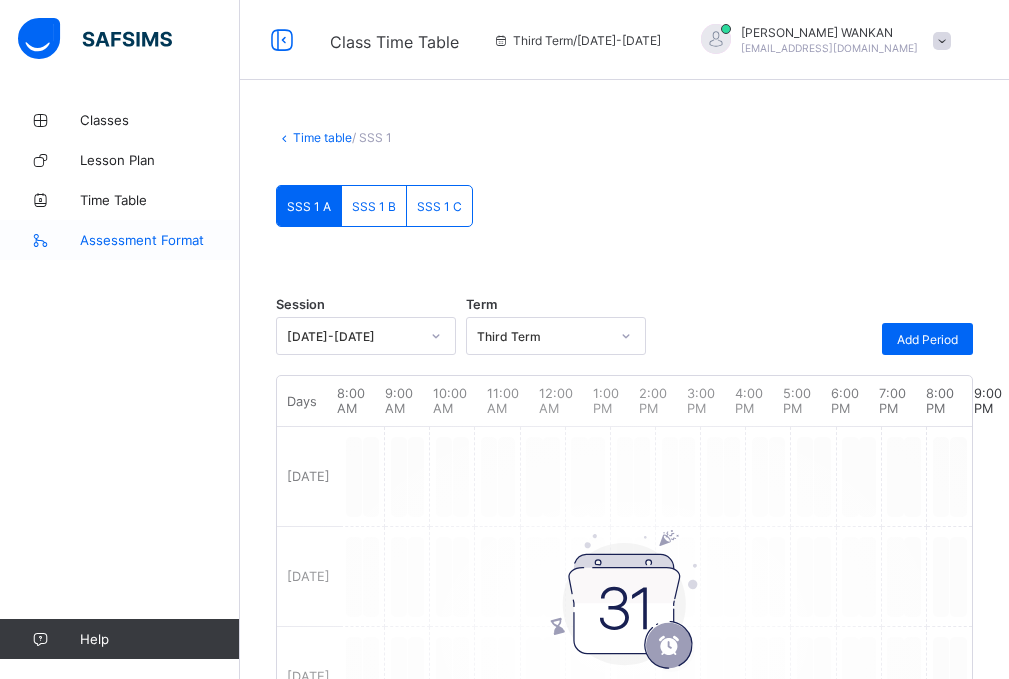 click on "Assessment Format" at bounding box center (160, 240) 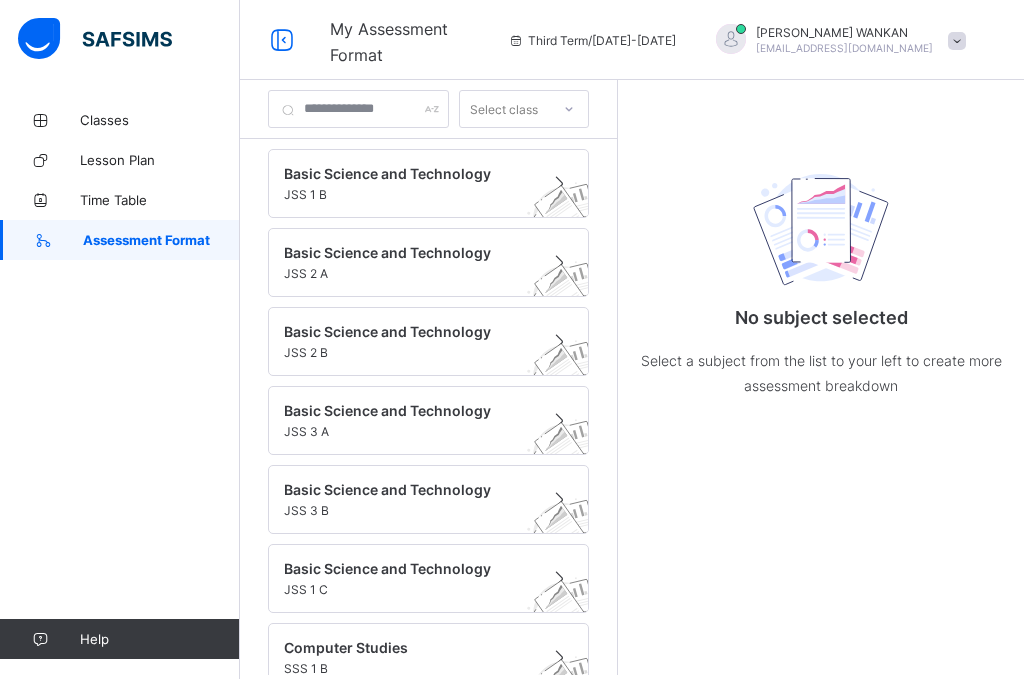 click on "Select class" at bounding box center [504, 109] 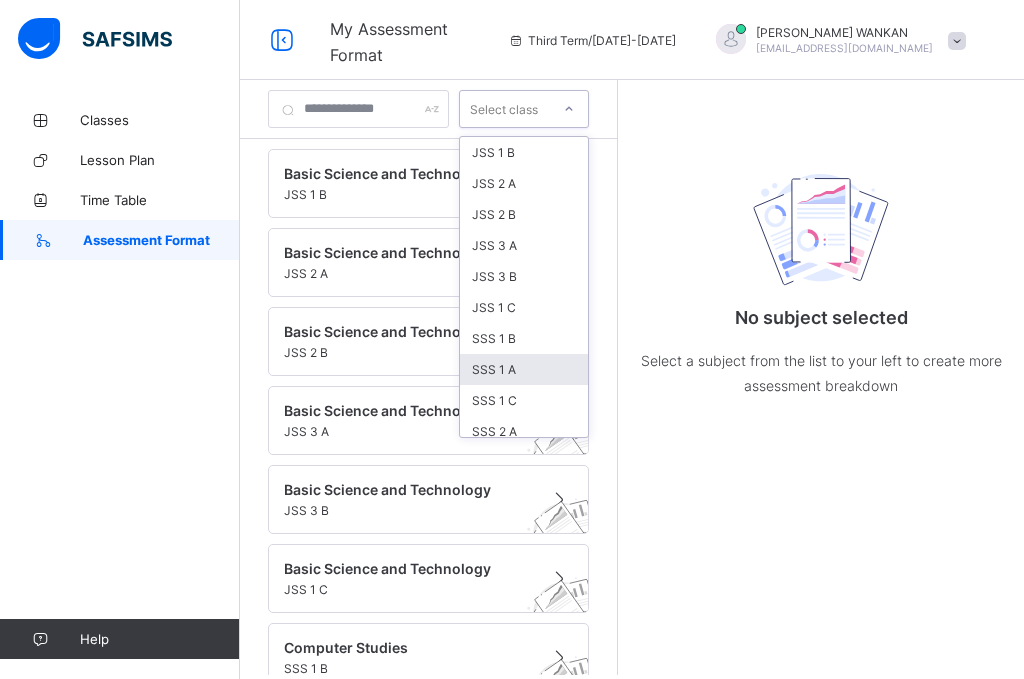 click on "SSS 1 A" at bounding box center (524, 369) 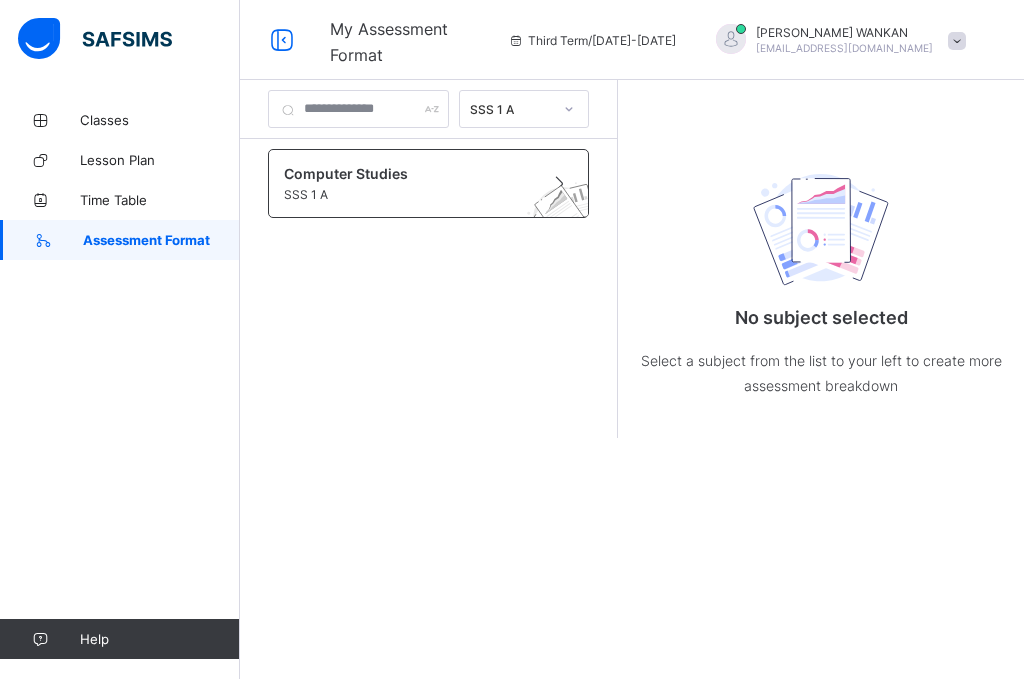 click at bounding box center (566, 220) 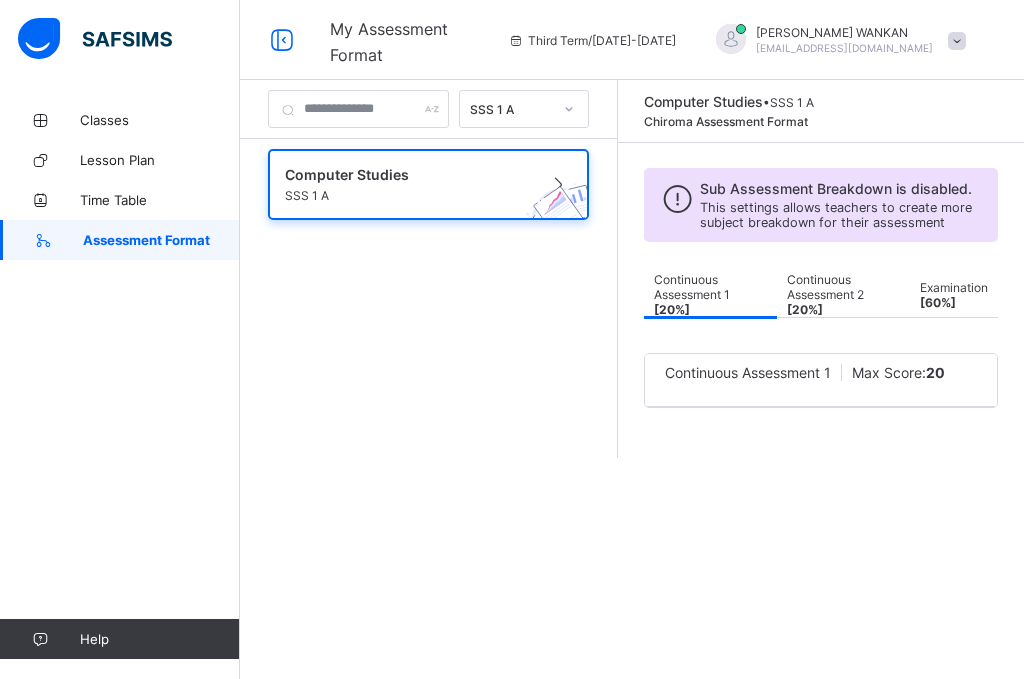click on "Continuous Assessment 1 Max Score:  20" at bounding box center (821, 380) 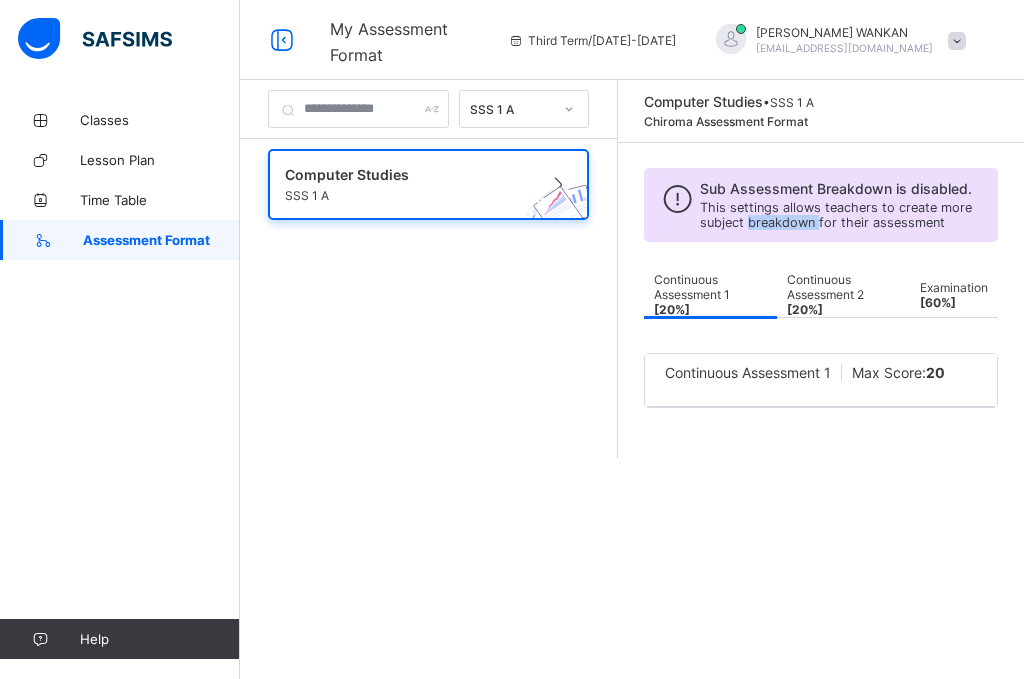 click on "This settings allows teachers to create more subject breakdown for their assessment" at bounding box center [836, 215] 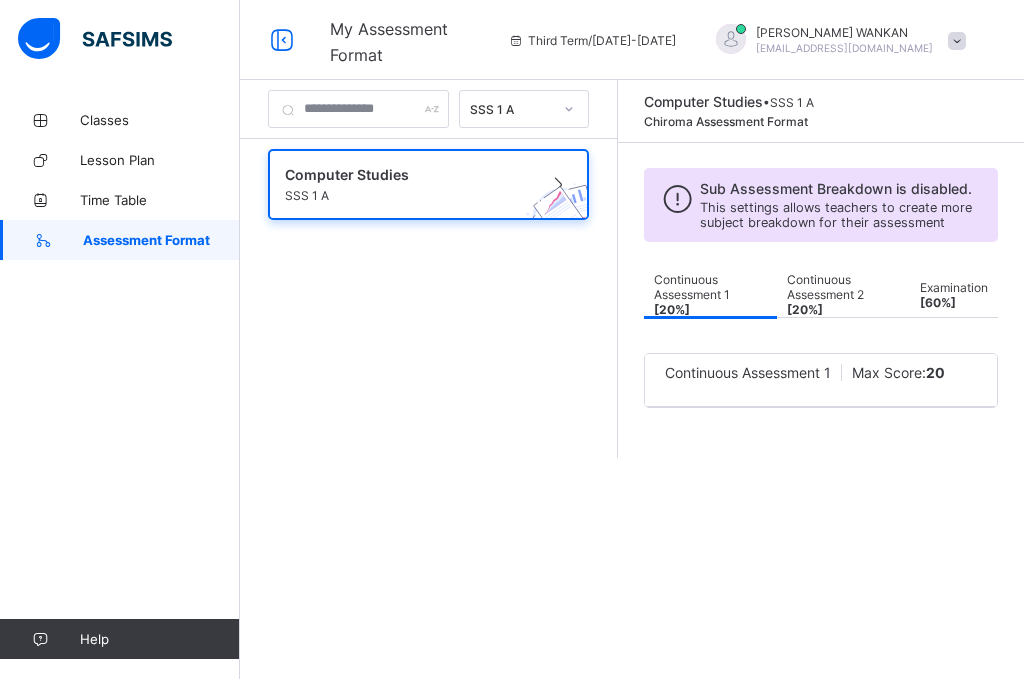 click at bounding box center [678, 199] 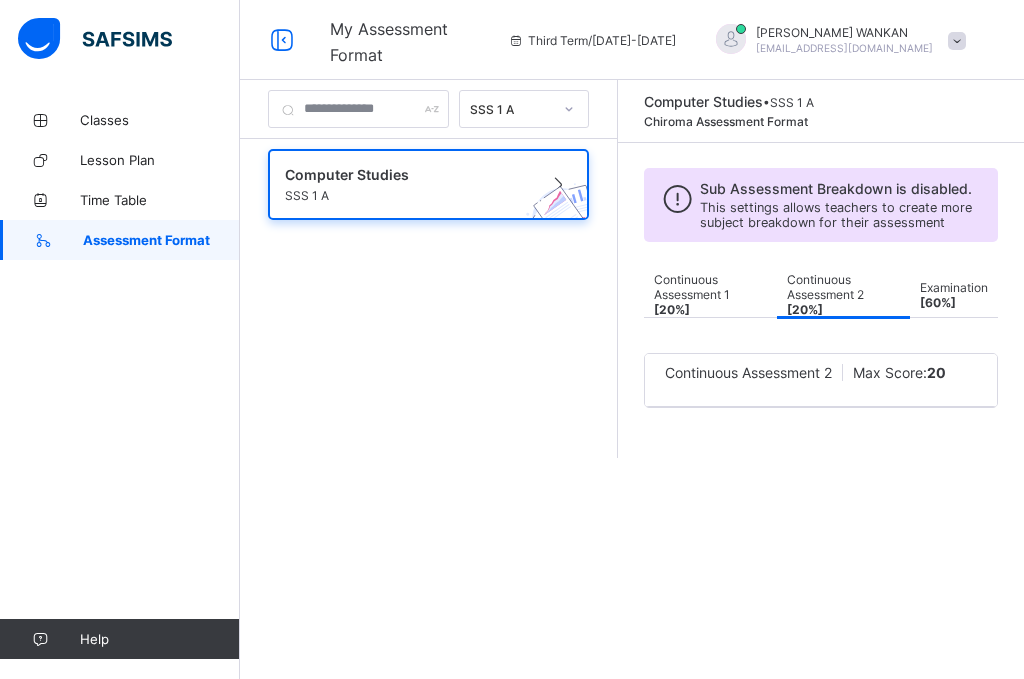 click on "Examination   [ 60 %]" at bounding box center (954, 295) 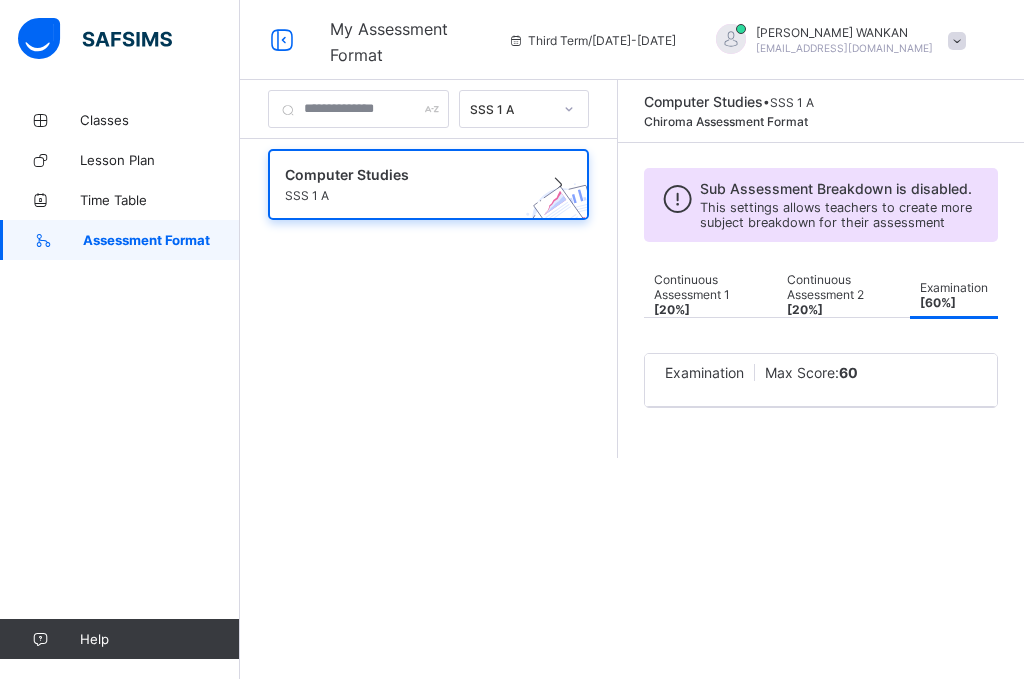 click on "Continuous Assessment 1   [ 20 %]" at bounding box center (692, 294) 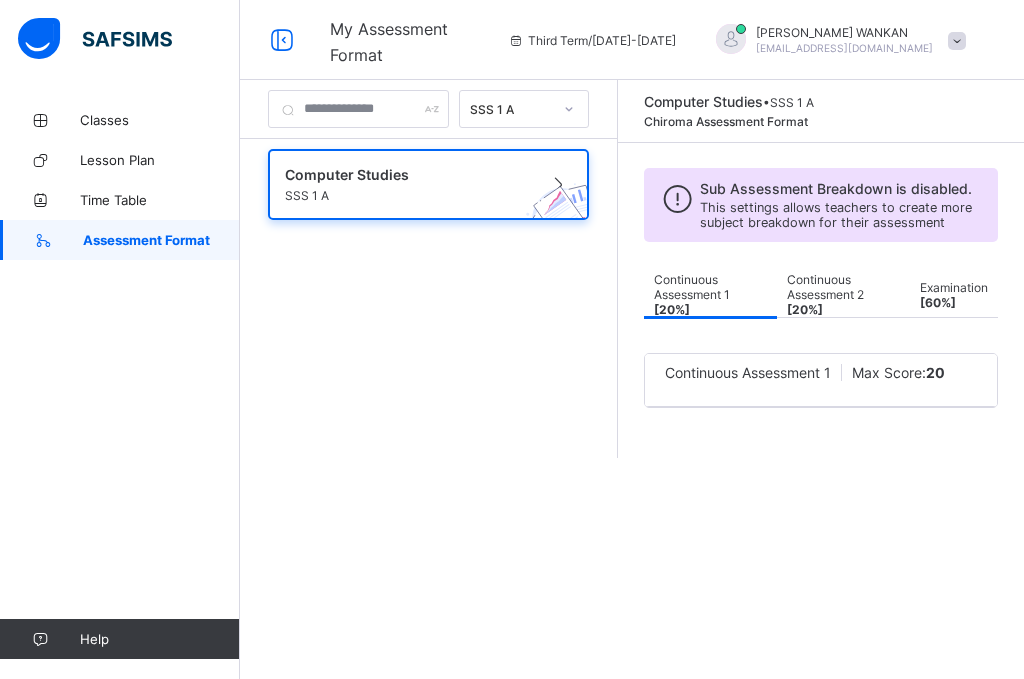 click on "Continuous Assessment 2   [ 20 %]" at bounding box center [825, 294] 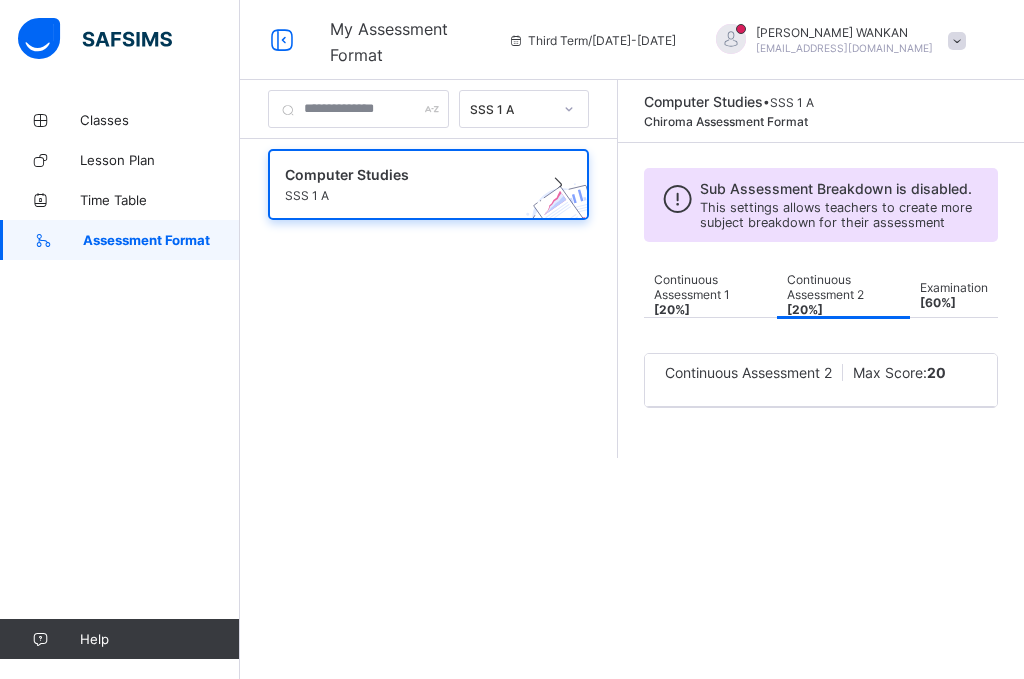drag, startPoint x: 805, startPoint y: 191, endPoint x: 959, endPoint y: 42, distance: 214.28252 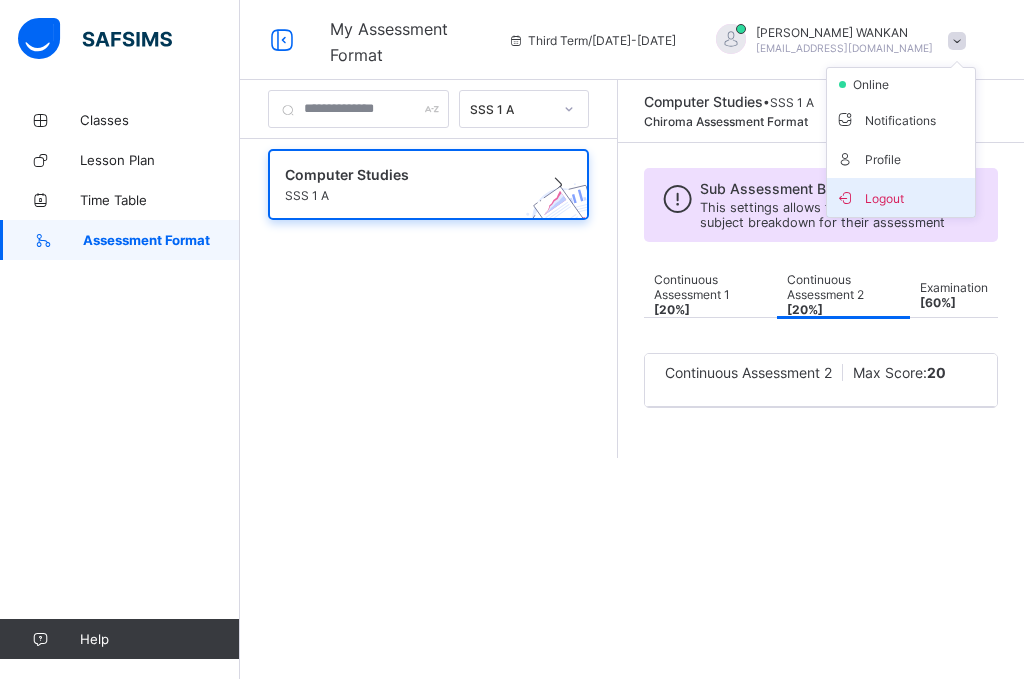 click on "Logout" at bounding box center (901, 197) 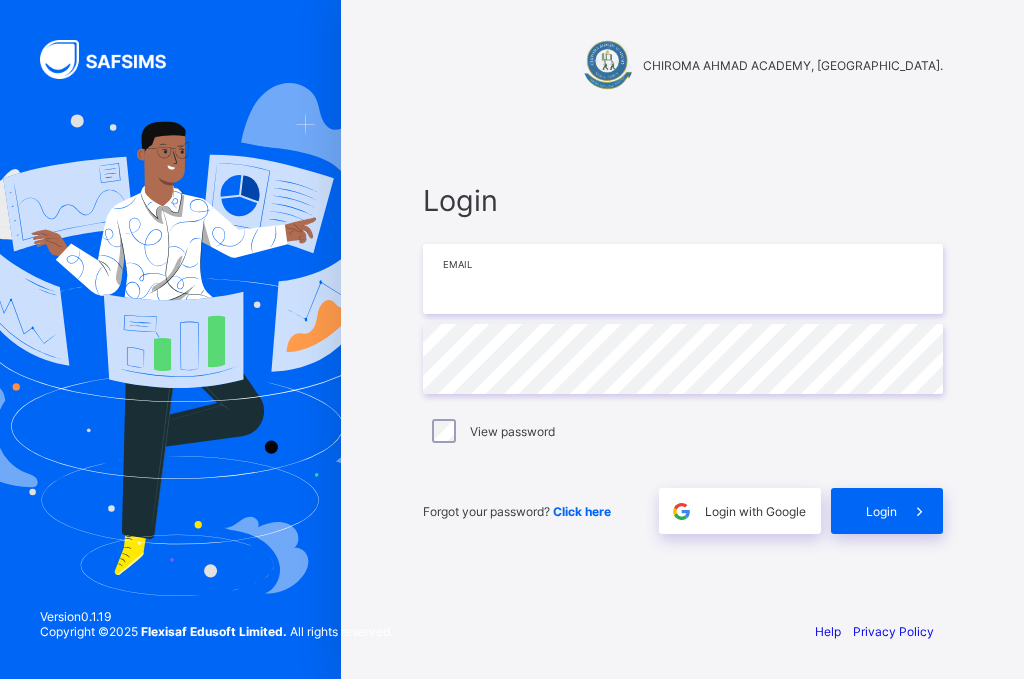type on "**********" 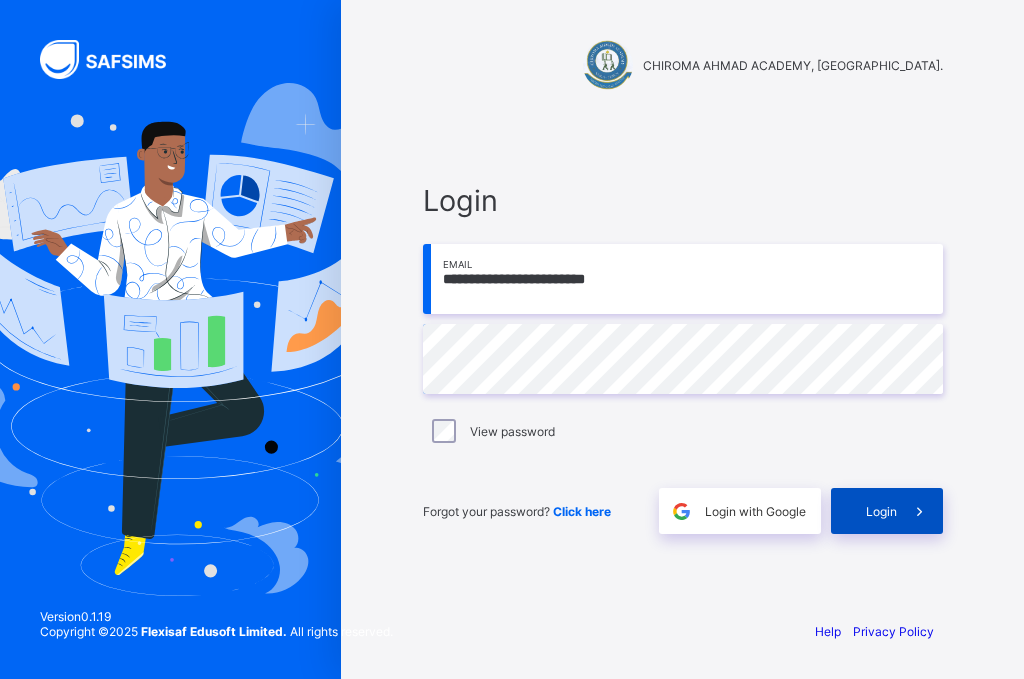 click on "Login" at bounding box center [887, 511] 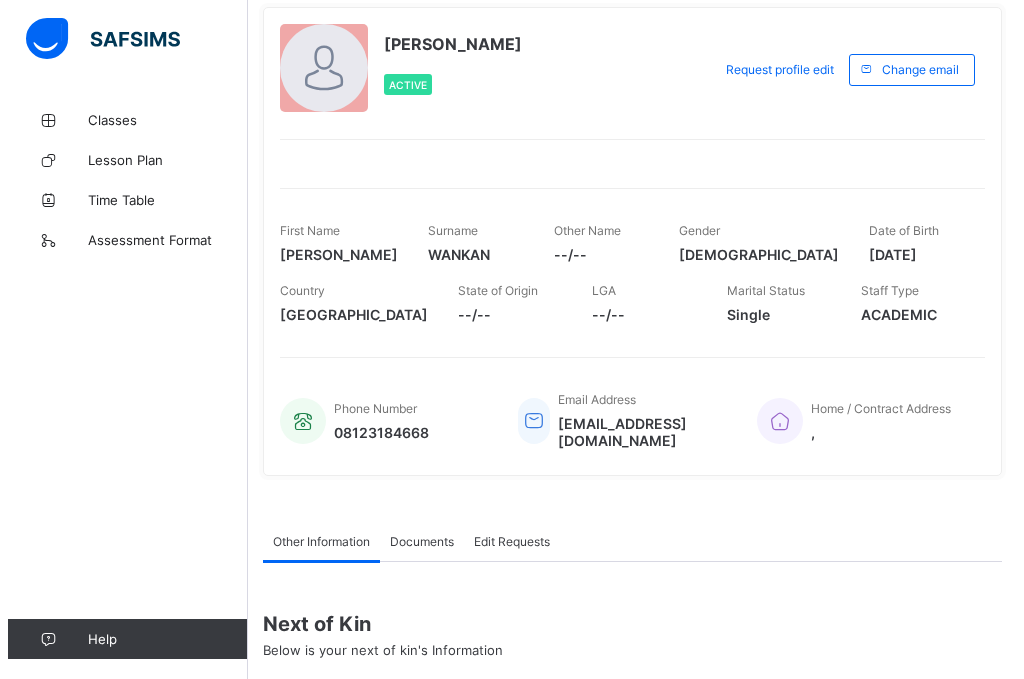 scroll, scrollTop: 0, scrollLeft: 0, axis: both 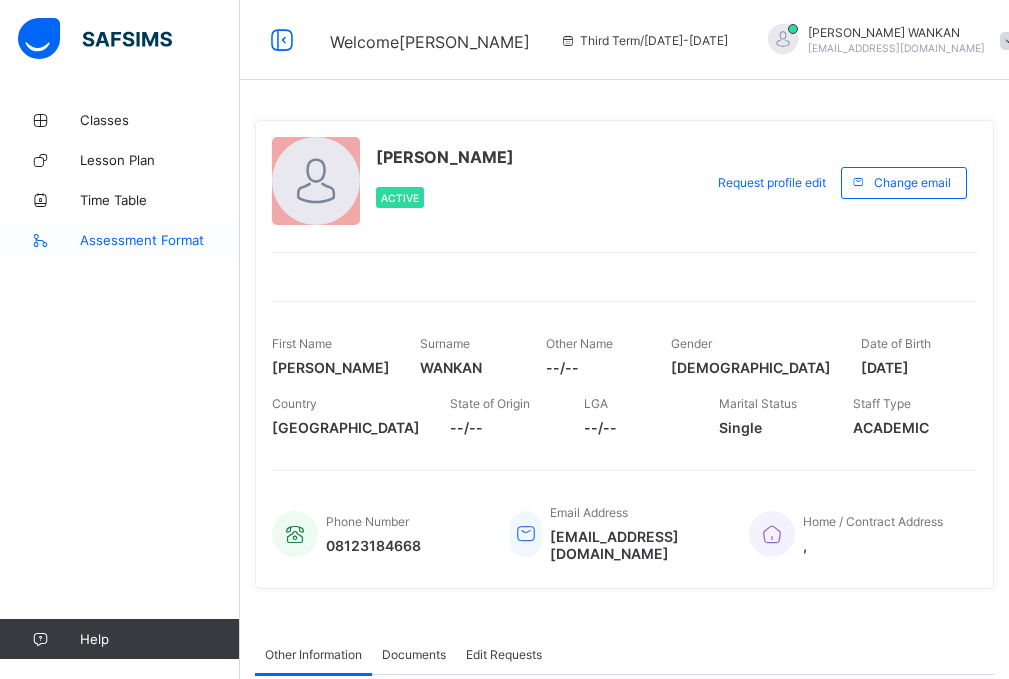 click on "Assessment Format" at bounding box center (120, 240) 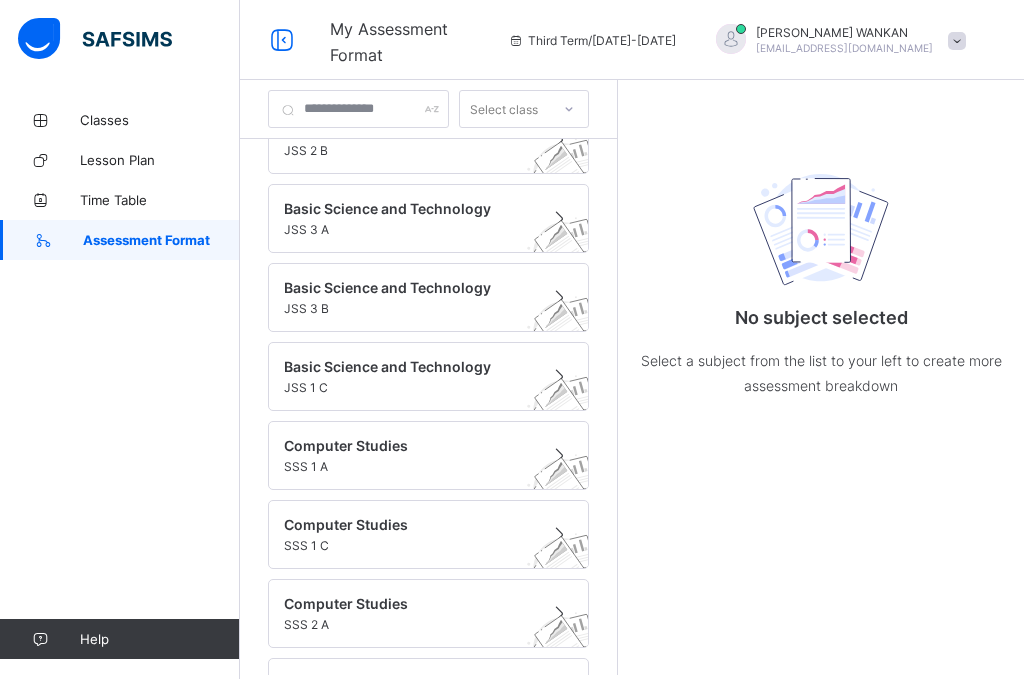 scroll, scrollTop: 300, scrollLeft: 0, axis: vertical 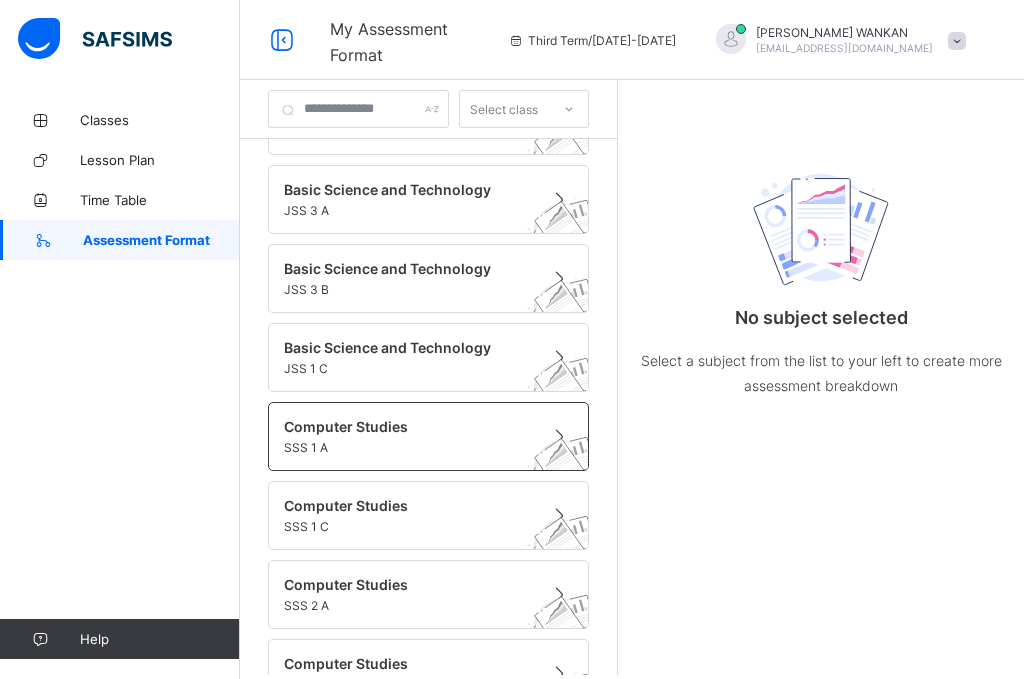 click on "Computer Studies" at bounding box center (409, 426) 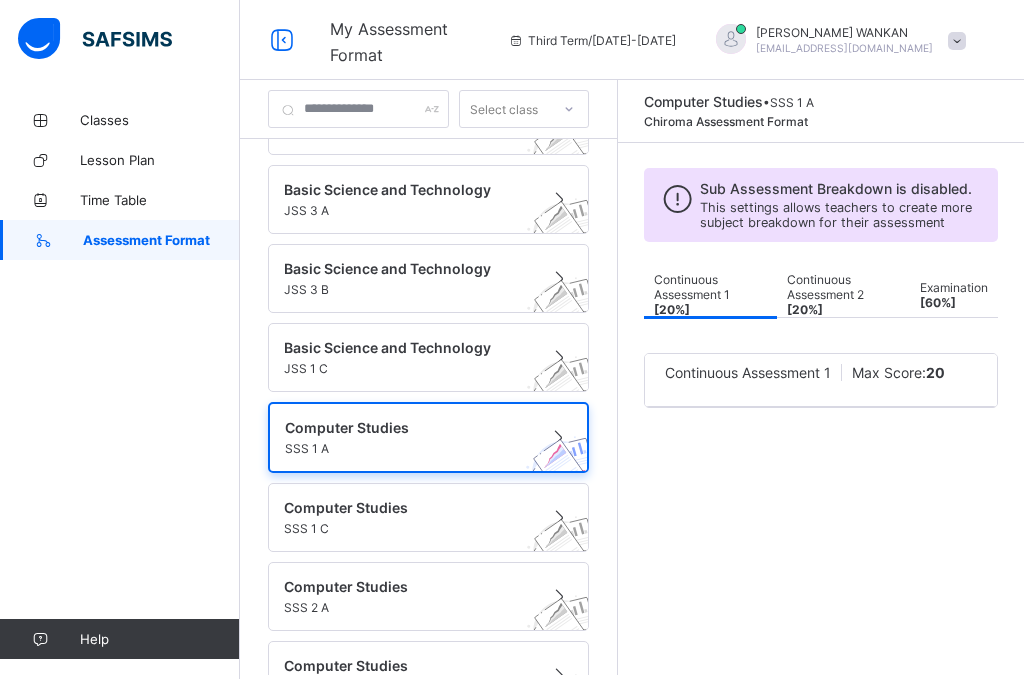 click at bounding box center [678, 199] 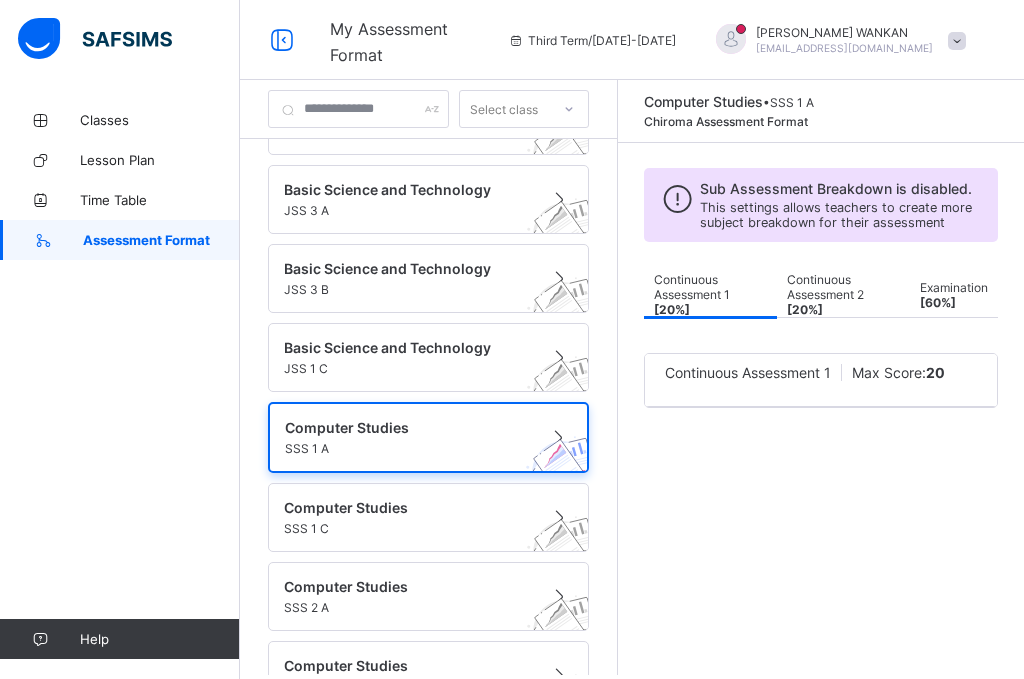 drag, startPoint x: 921, startPoint y: 194, endPoint x: 823, endPoint y: 136, distance: 113.87713 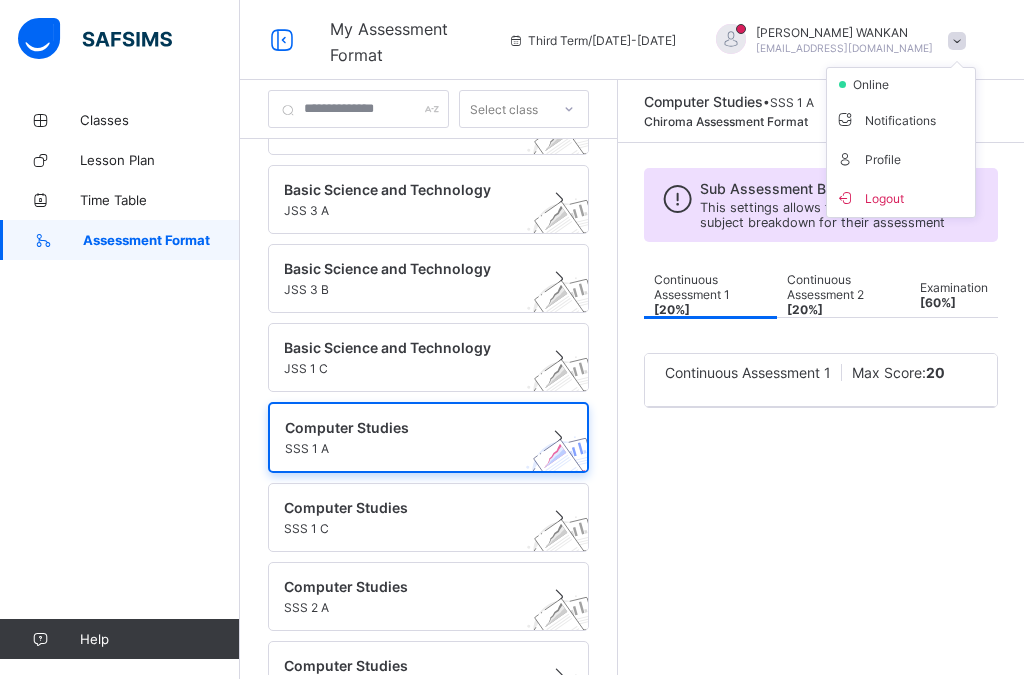 click at bounding box center (731, 39) 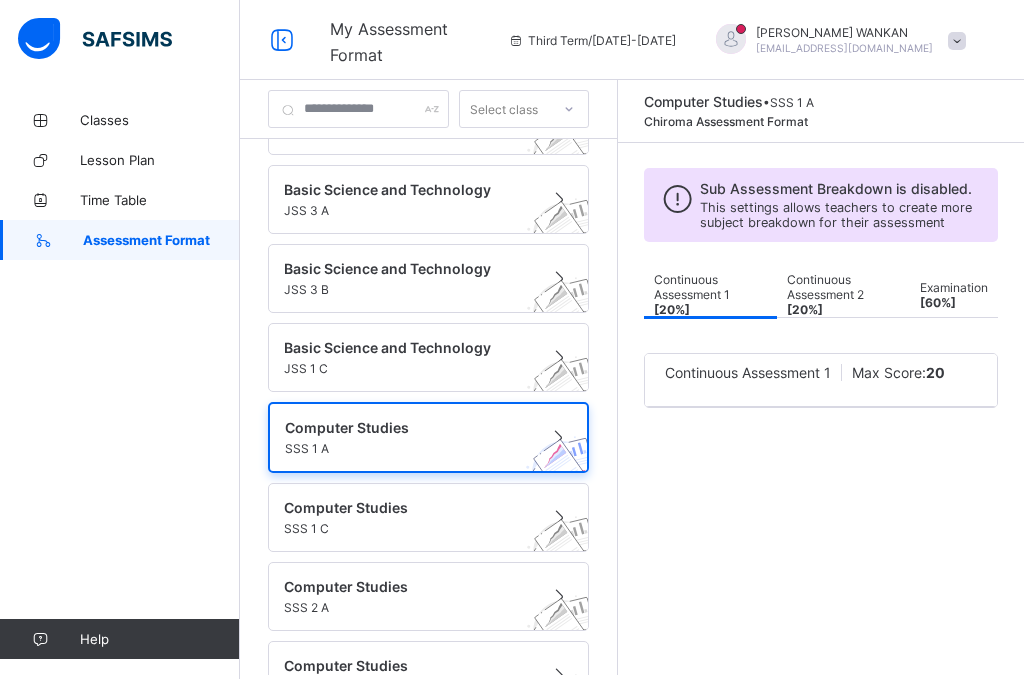 click on "[PERSON_NAME]" at bounding box center [844, 32] 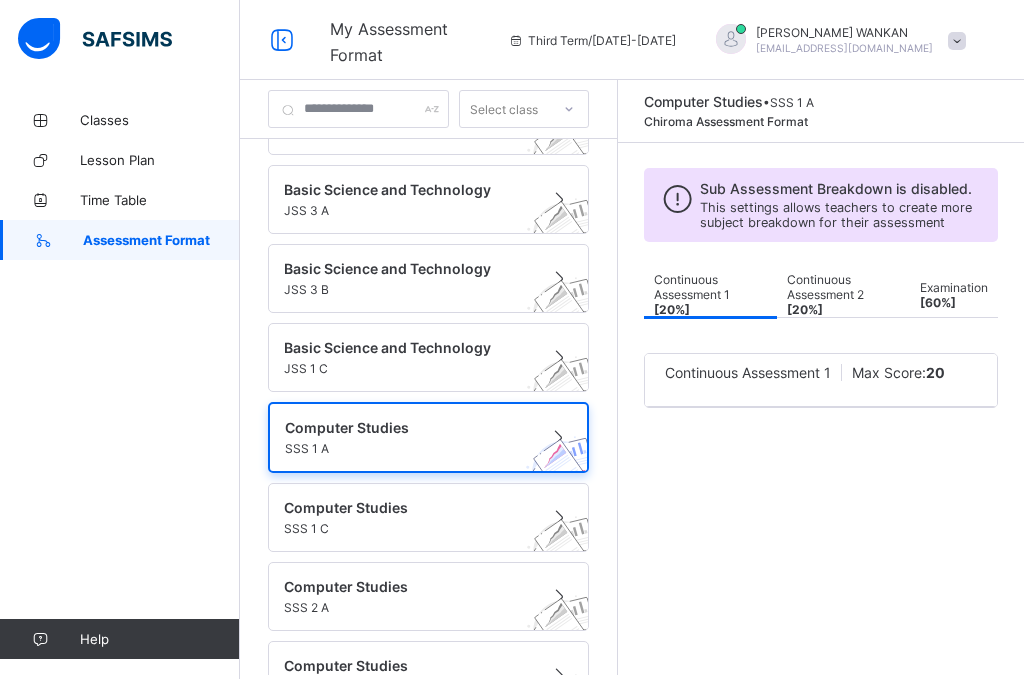 click on "Continuous Assessment 1 Max Score:  20" at bounding box center [821, 380] 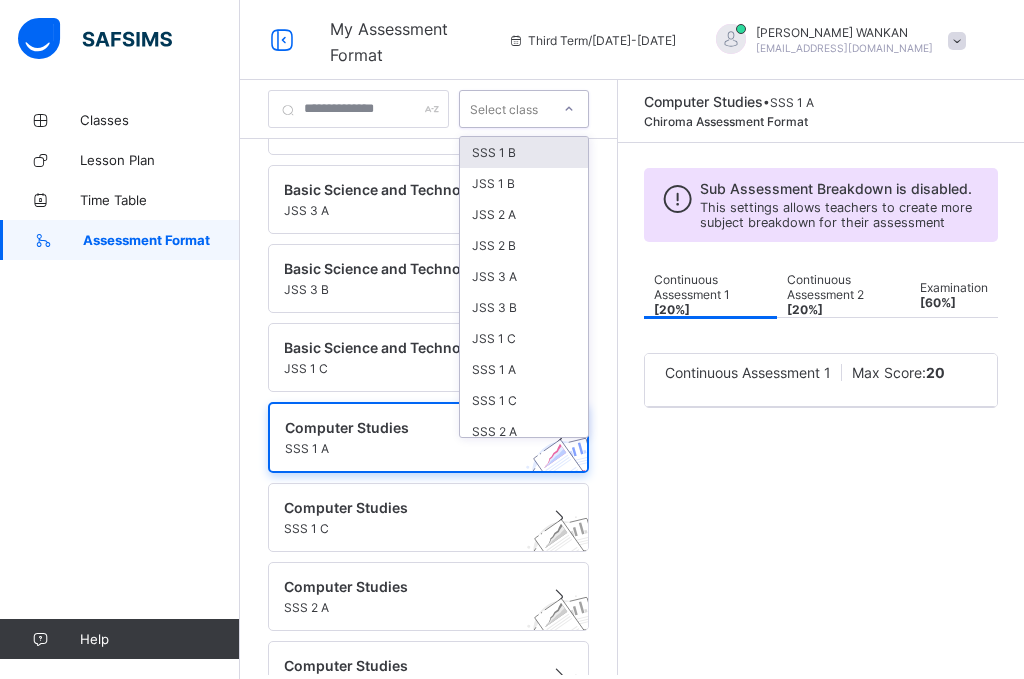 click on "Select class" at bounding box center (504, 109) 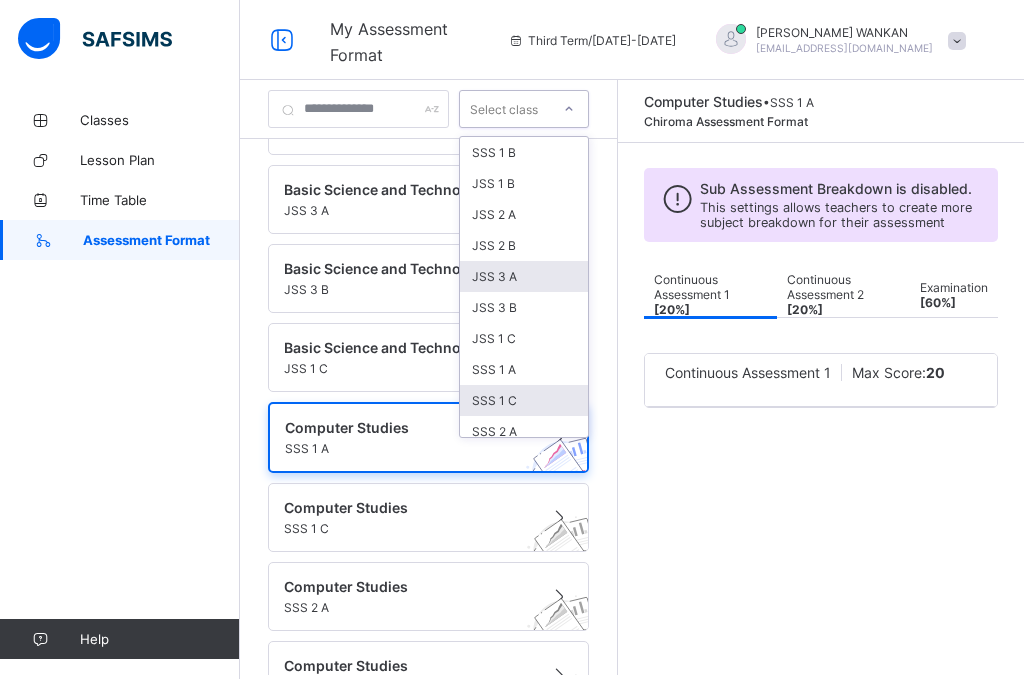 scroll, scrollTop: 134, scrollLeft: 0, axis: vertical 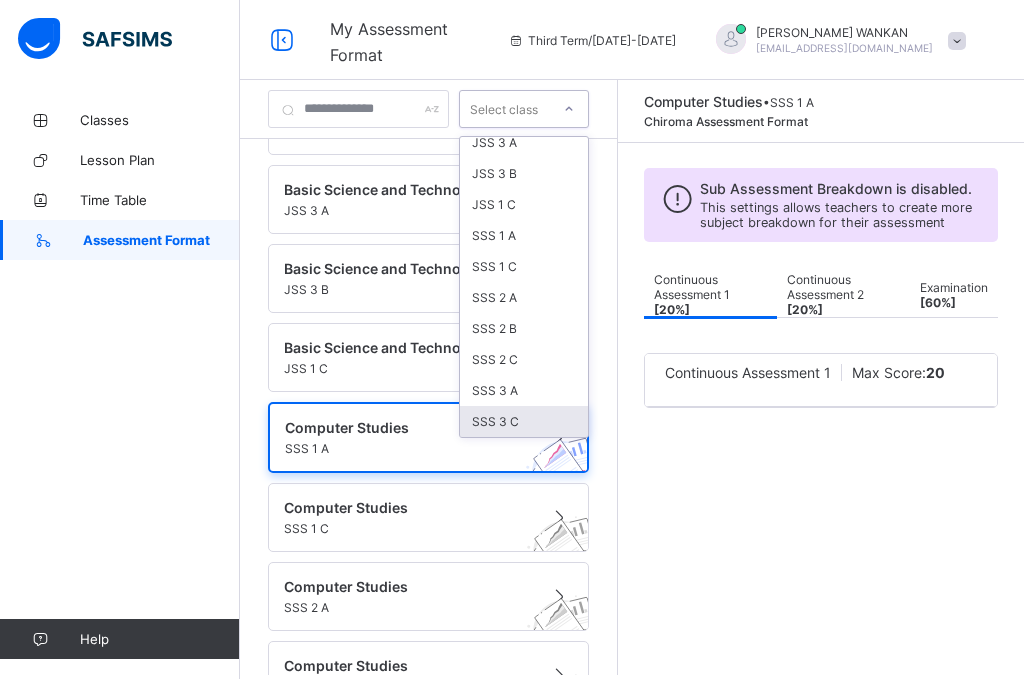 click on "SSS 3 C" at bounding box center [524, 421] 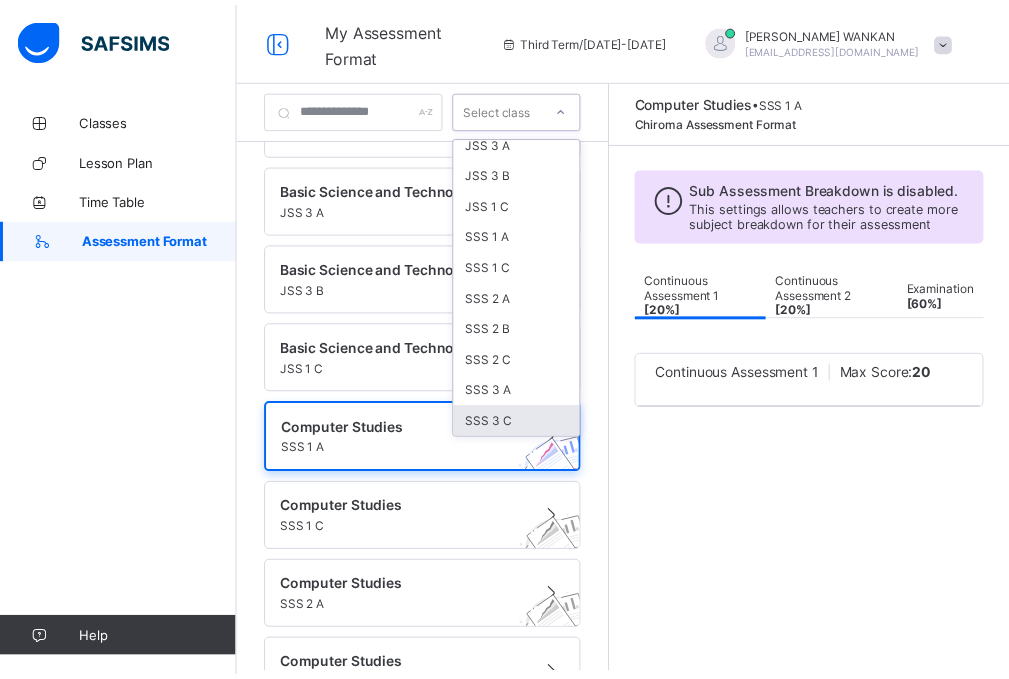 scroll, scrollTop: 0, scrollLeft: 0, axis: both 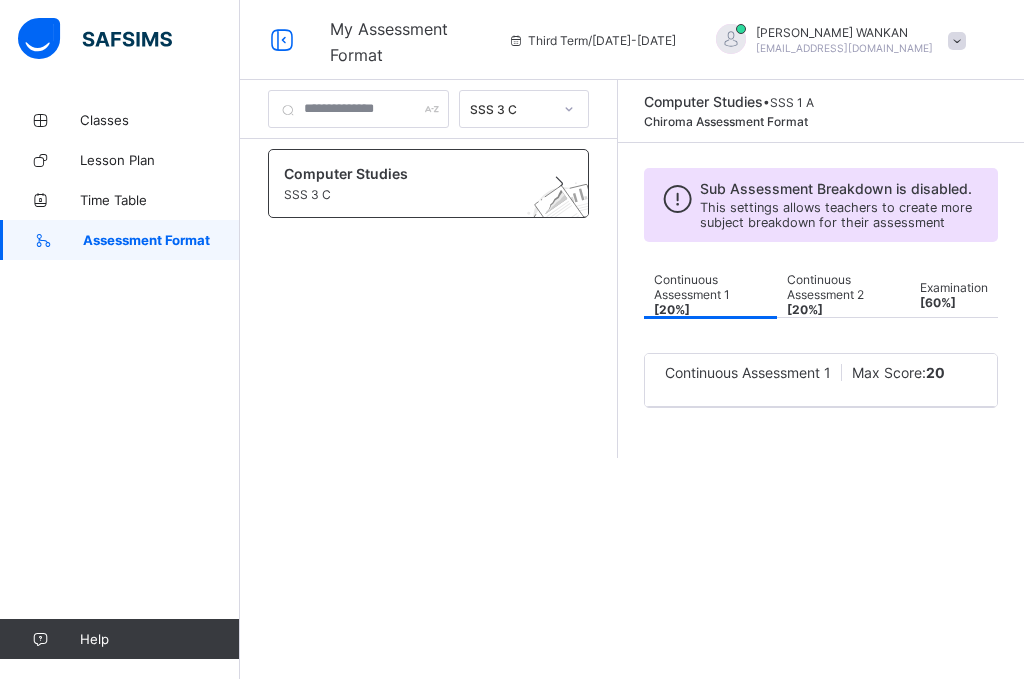 click on "Computer Studies" at bounding box center (409, 173) 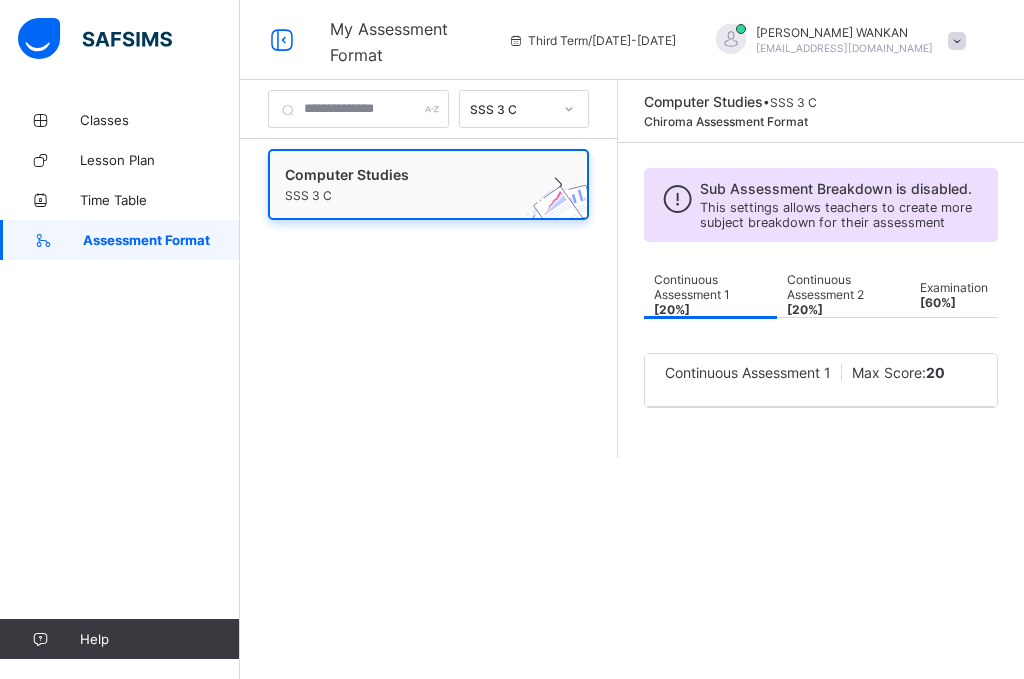 click on "Computer Studies" at bounding box center (409, 174) 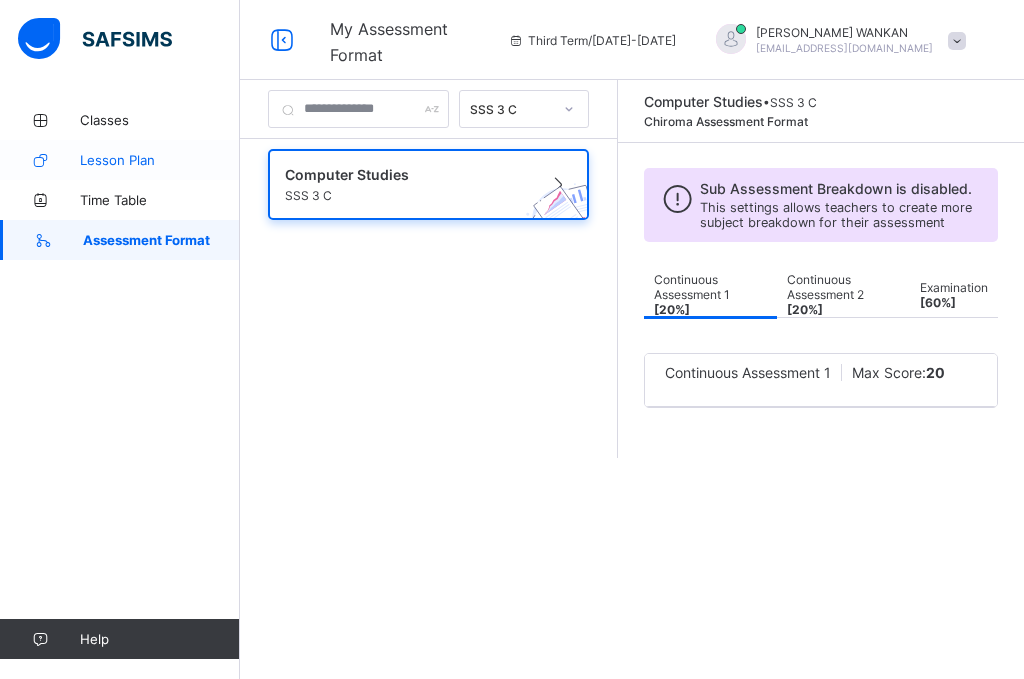 click on "Lesson Plan" at bounding box center (120, 160) 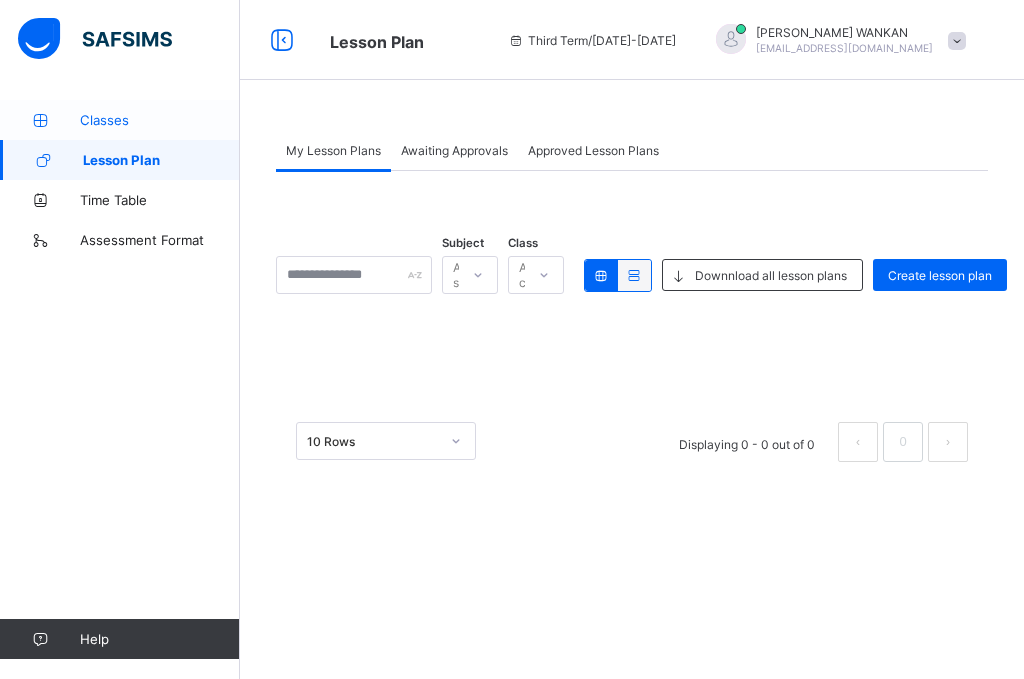 click on "Classes" at bounding box center (160, 120) 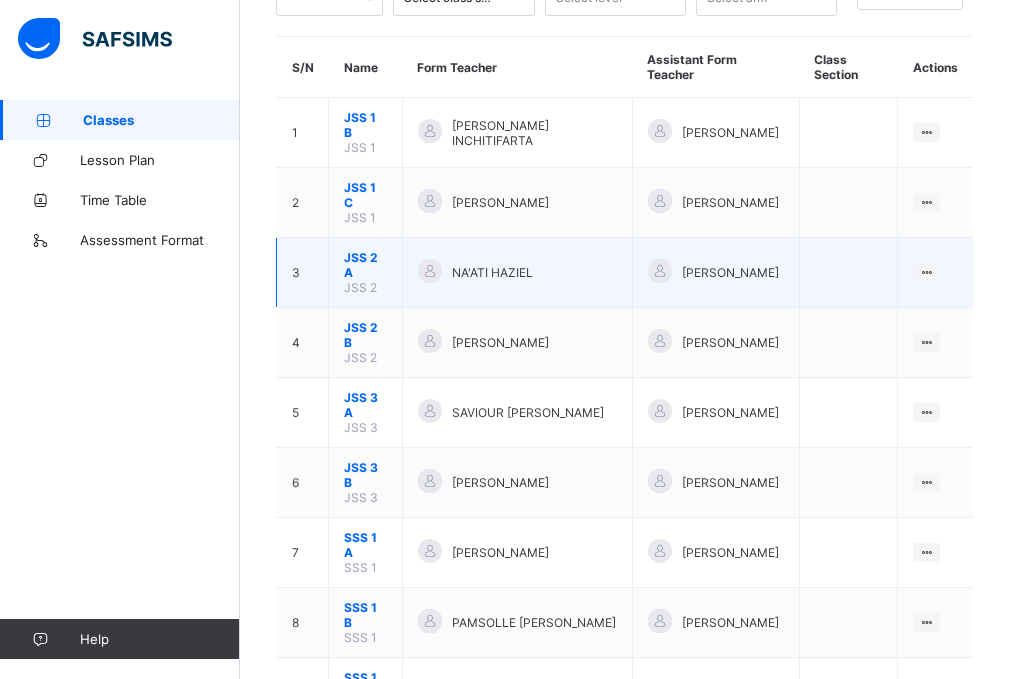scroll, scrollTop: 451, scrollLeft: 0, axis: vertical 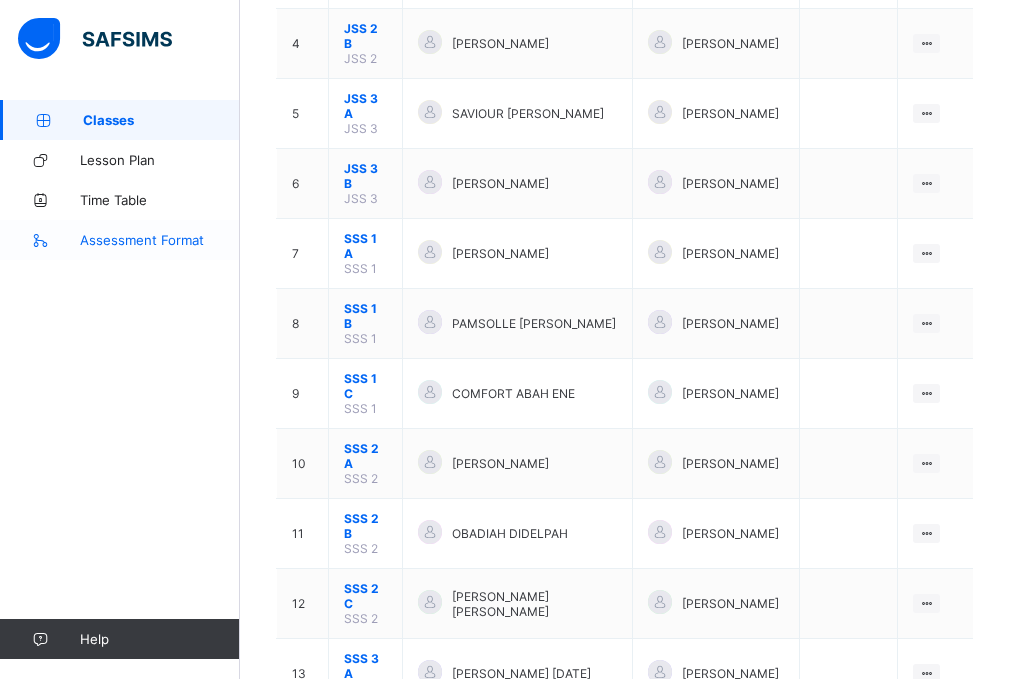 click on "Assessment Format" at bounding box center (160, 240) 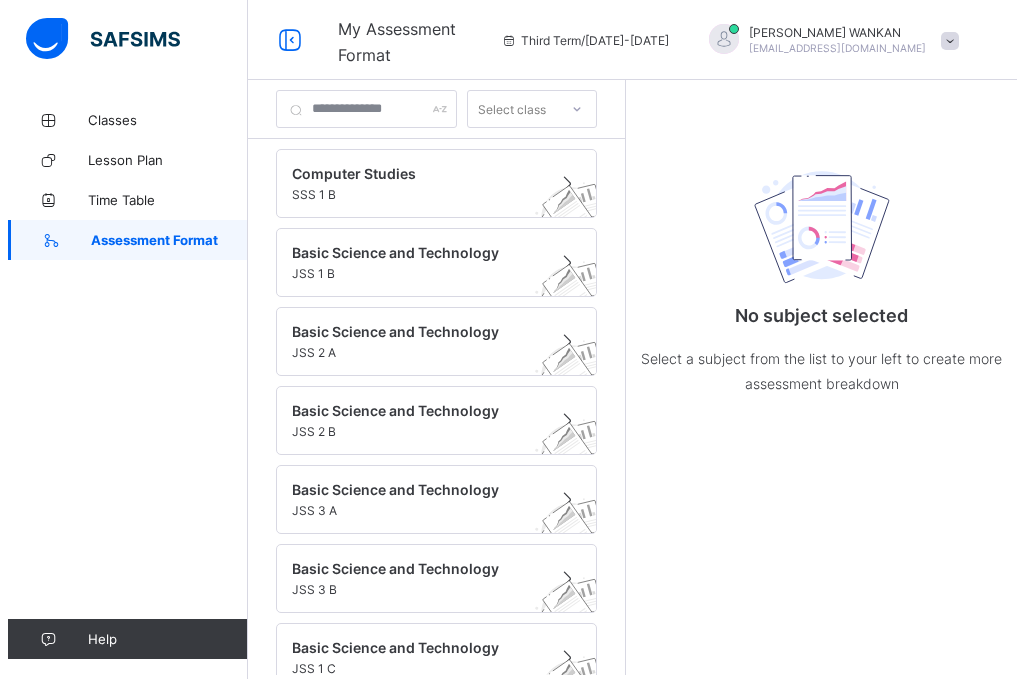 scroll, scrollTop: 0, scrollLeft: 0, axis: both 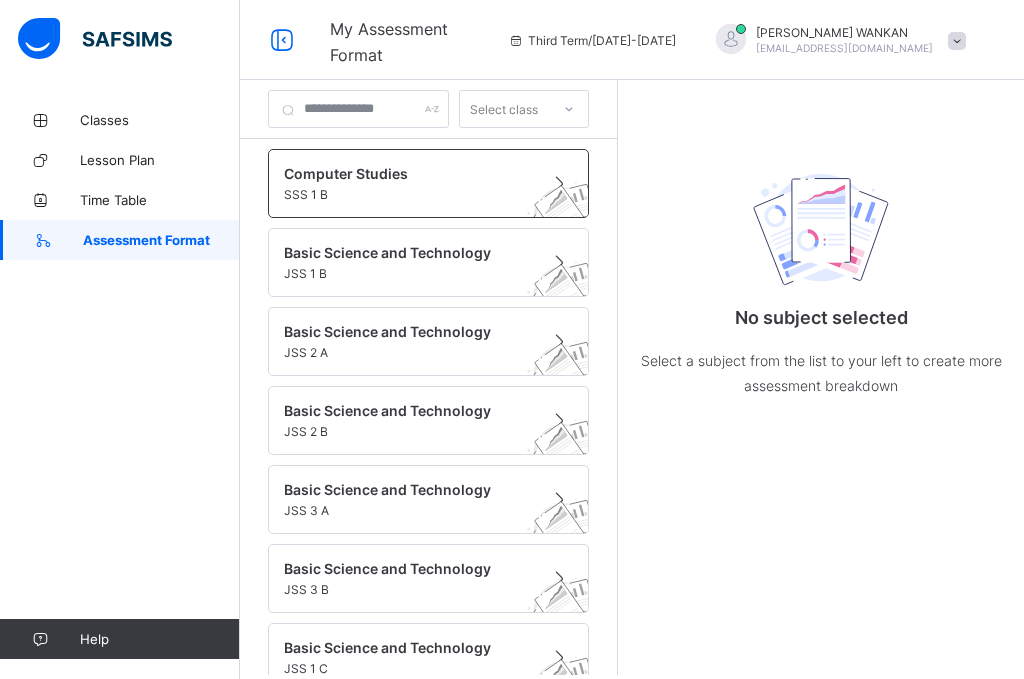 click on "Computer Studies" at bounding box center [409, 173] 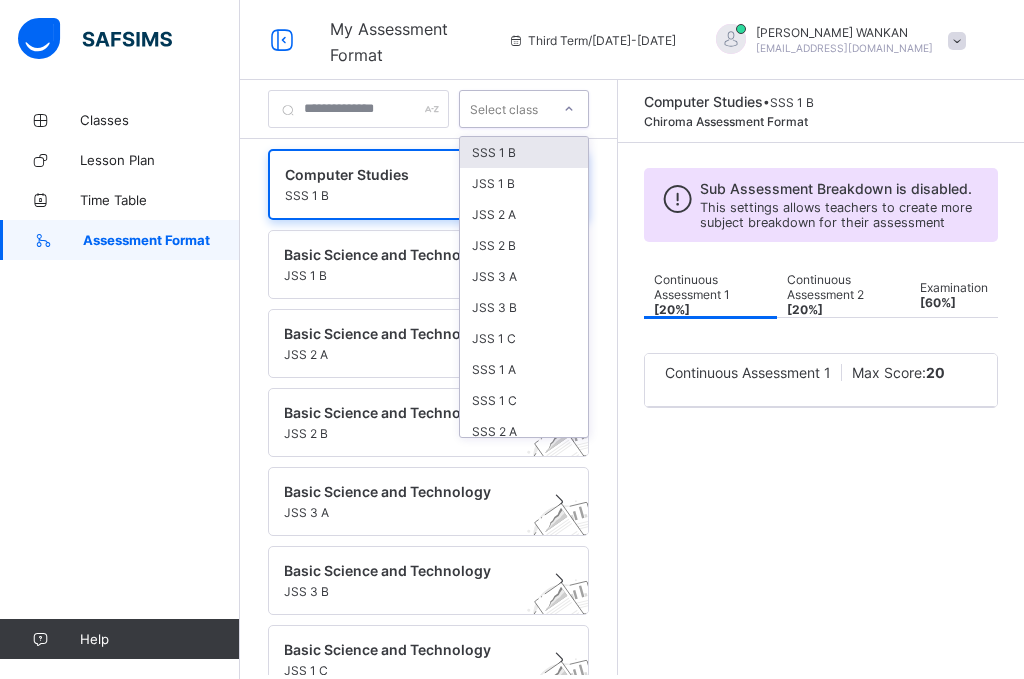 click on "Select class" at bounding box center [504, 109] 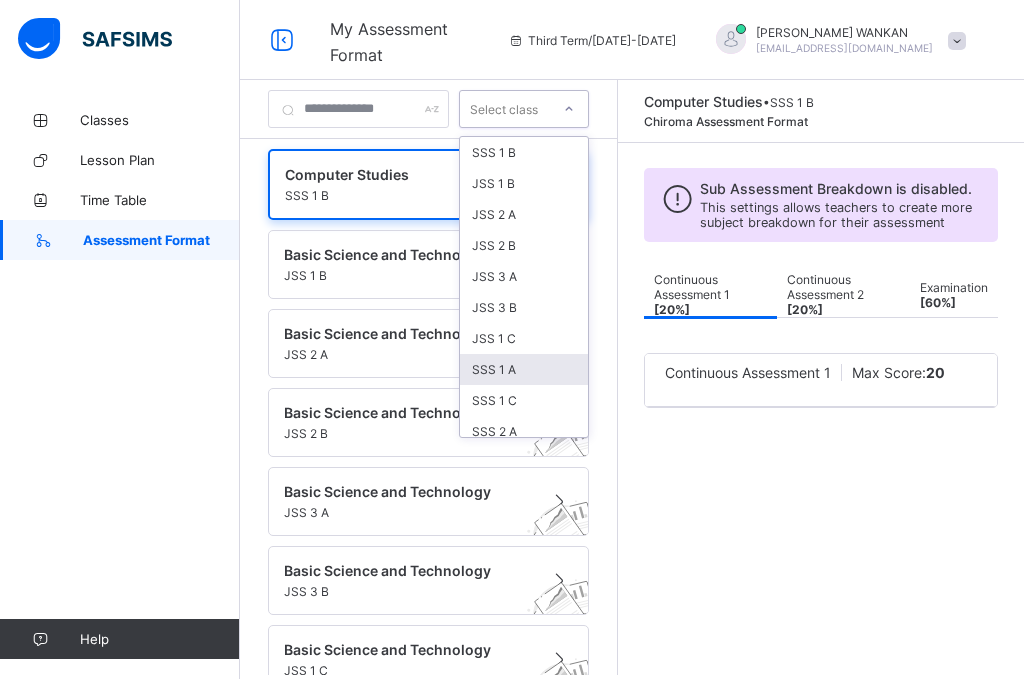 click on "SSS 1 A" at bounding box center (524, 369) 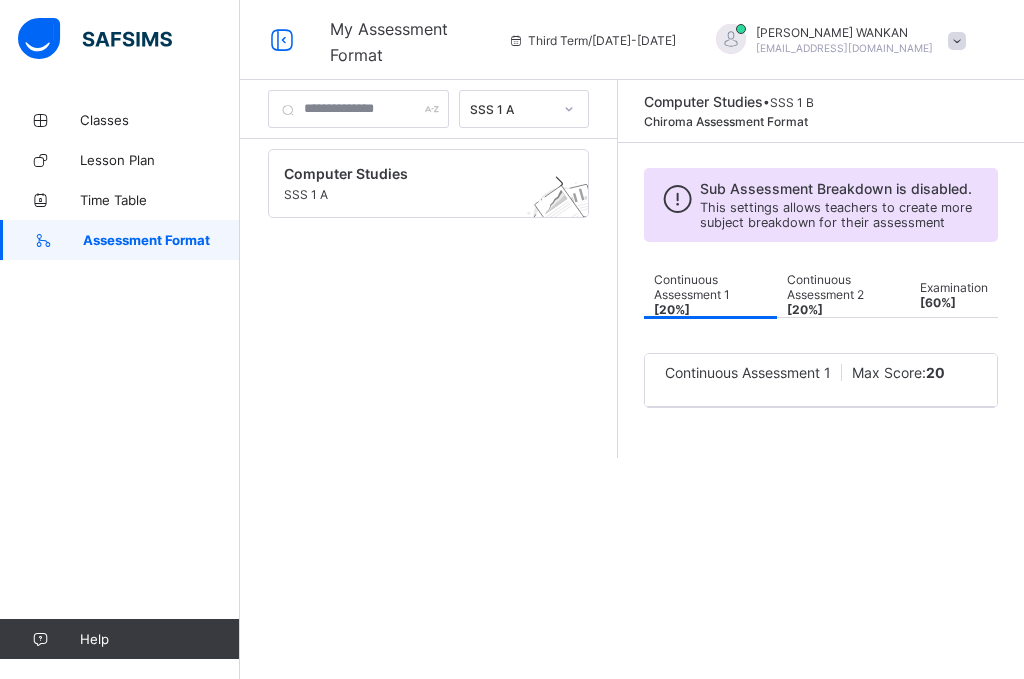 click on "Continuous Assessment 2   [ 20 %]" at bounding box center (825, 294) 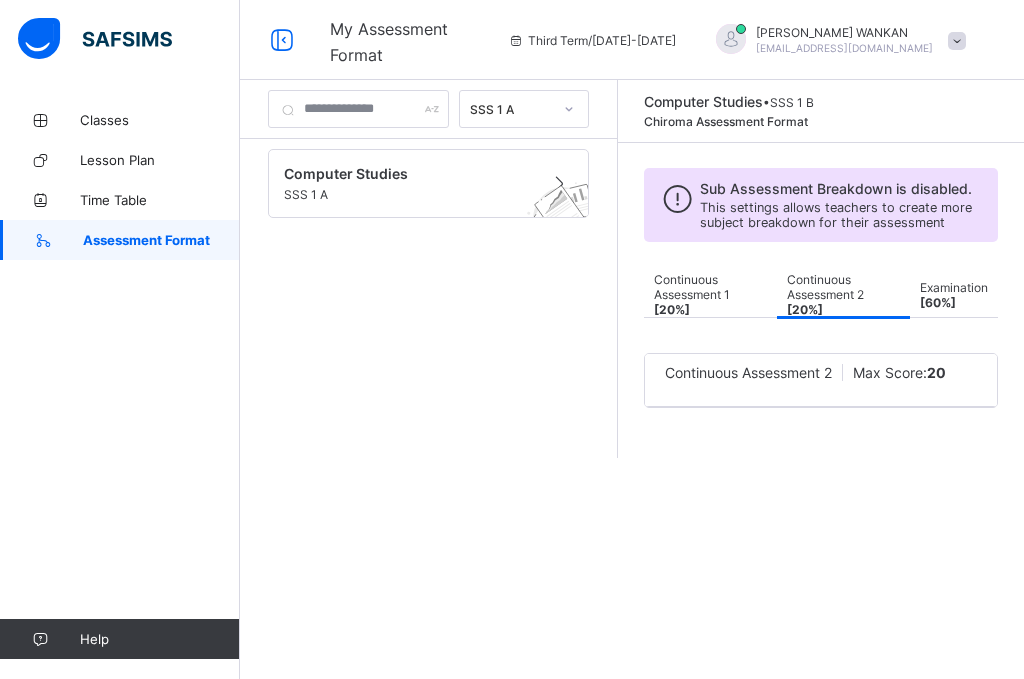 click on "Continuous Assessment 2" at bounding box center [748, 372] 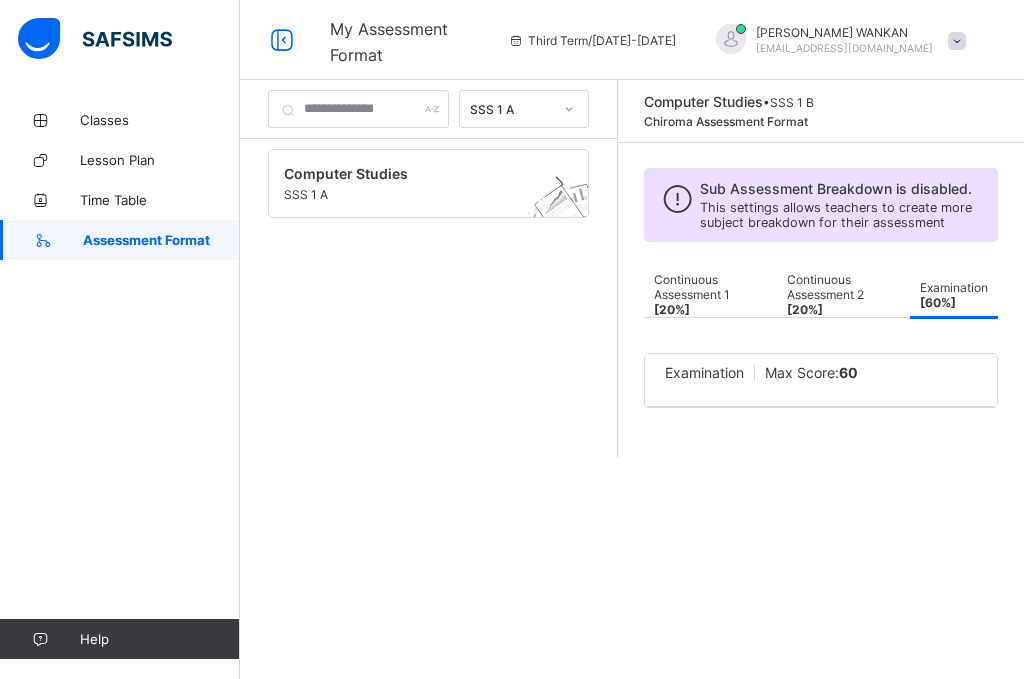 click on "This settings allows teachers to create more subject breakdown for their assessment" at bounding box center (836, 215) 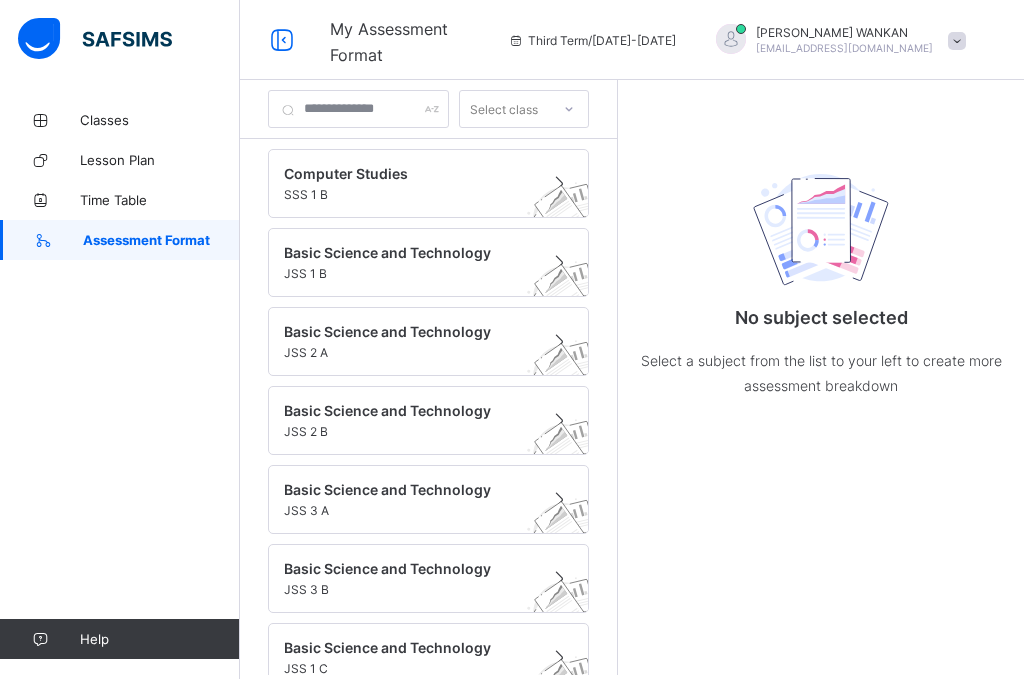 scroll, scrollTop: 0, scrollLeft: 0, axis: both 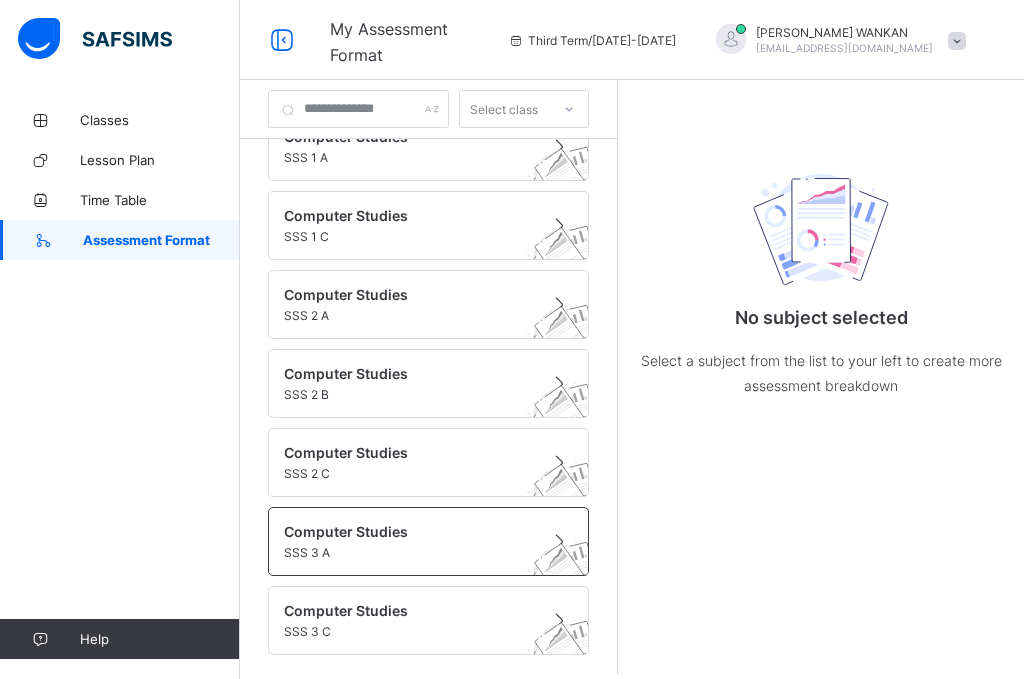 click on "SSS 3 A" at bounding box center (409, 552) 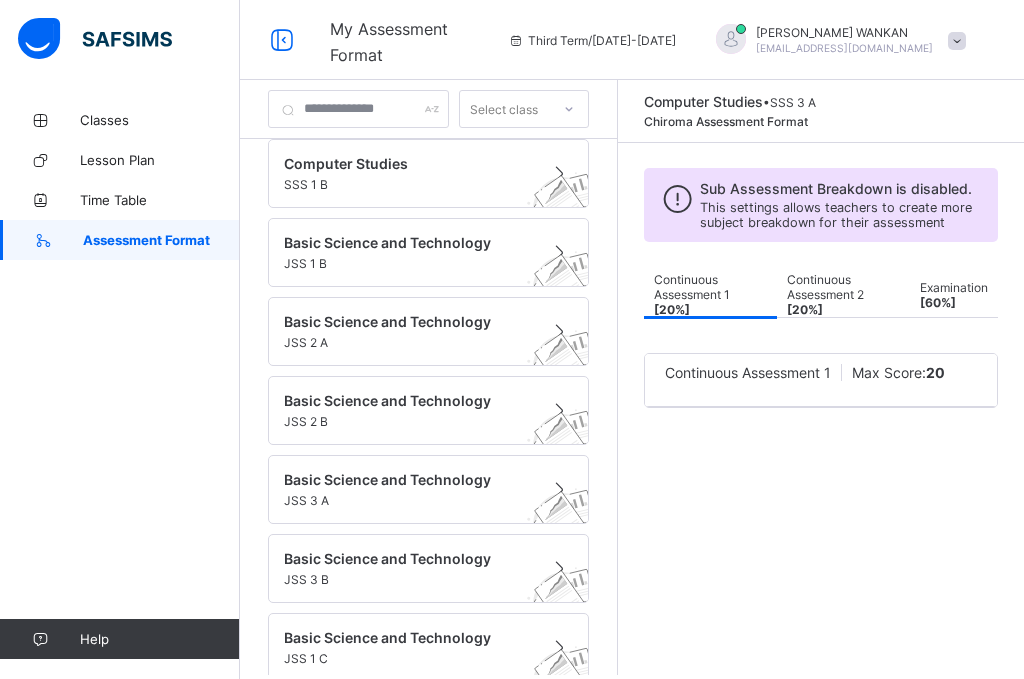 scroll, scrollTop: 0, scrollLeft: 0, axis: both 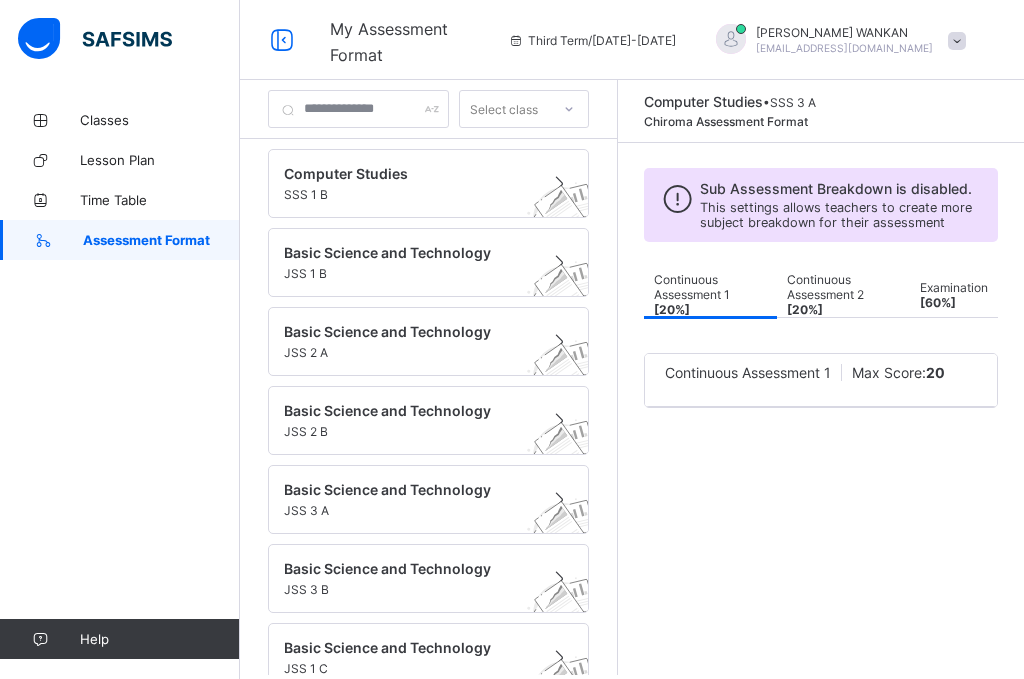 click on "Computer Studies   •   SSS 3   A Chiroma Assessment Format" at bounding box center (730, 111) 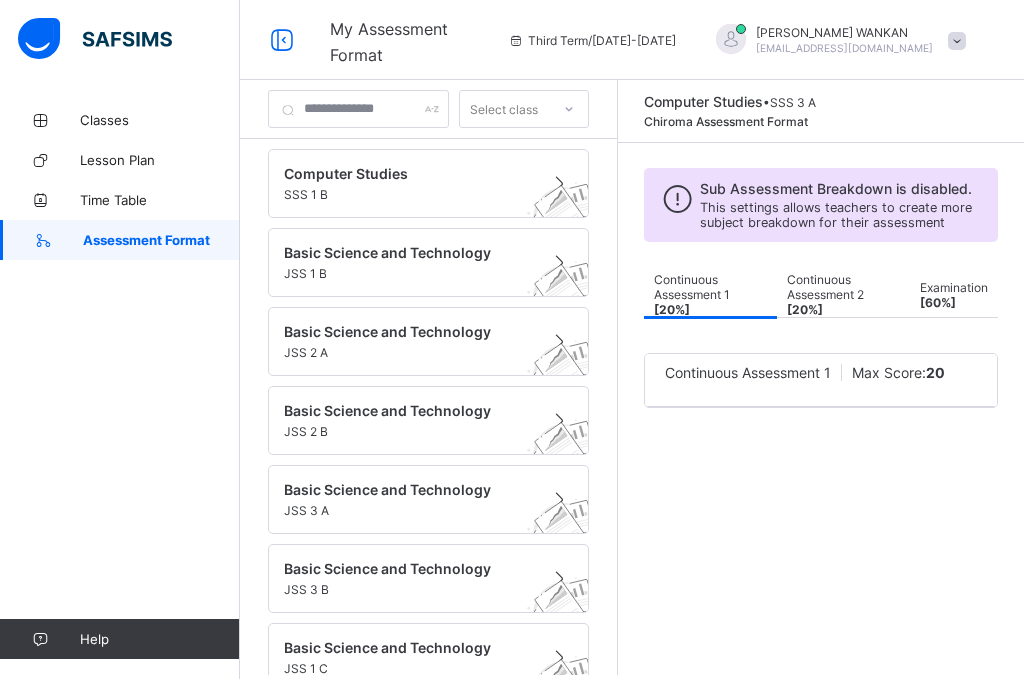 click on "Assessment Format" at bounding box center (120, 240) 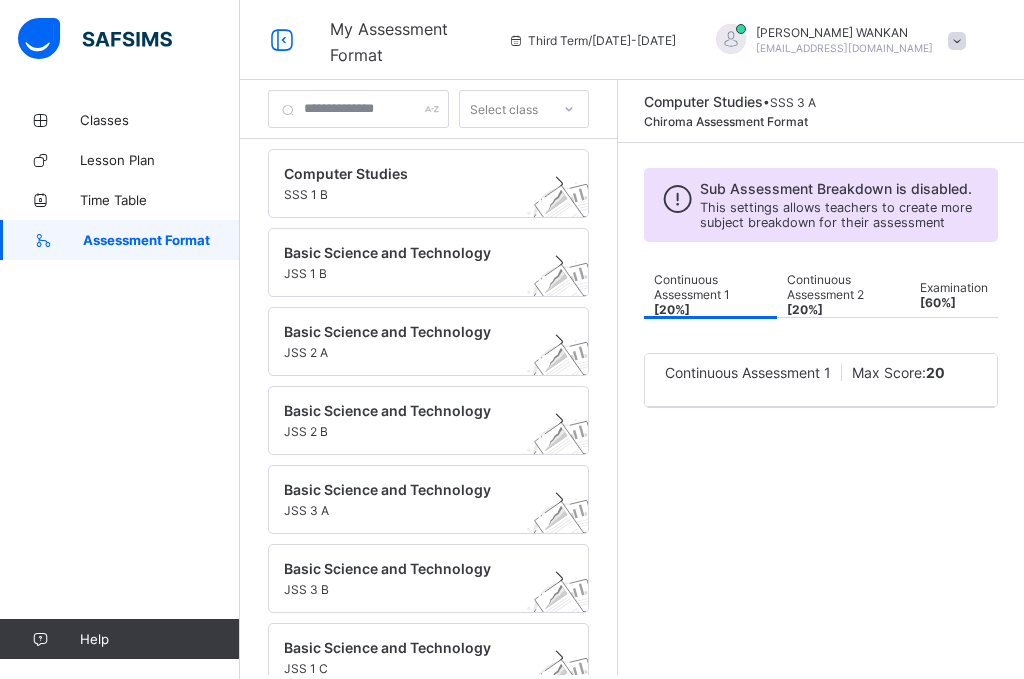 click at bounding box center [95, 39] 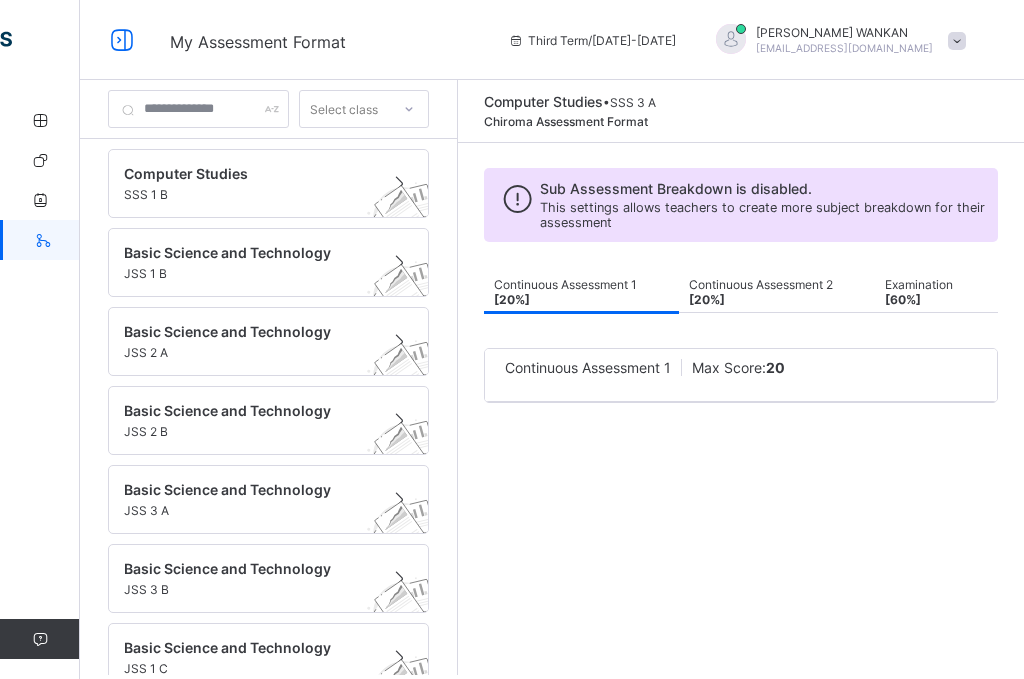 click on "Continuous Assessment 2   [ 20 %]" at bounding box center [761, 292] 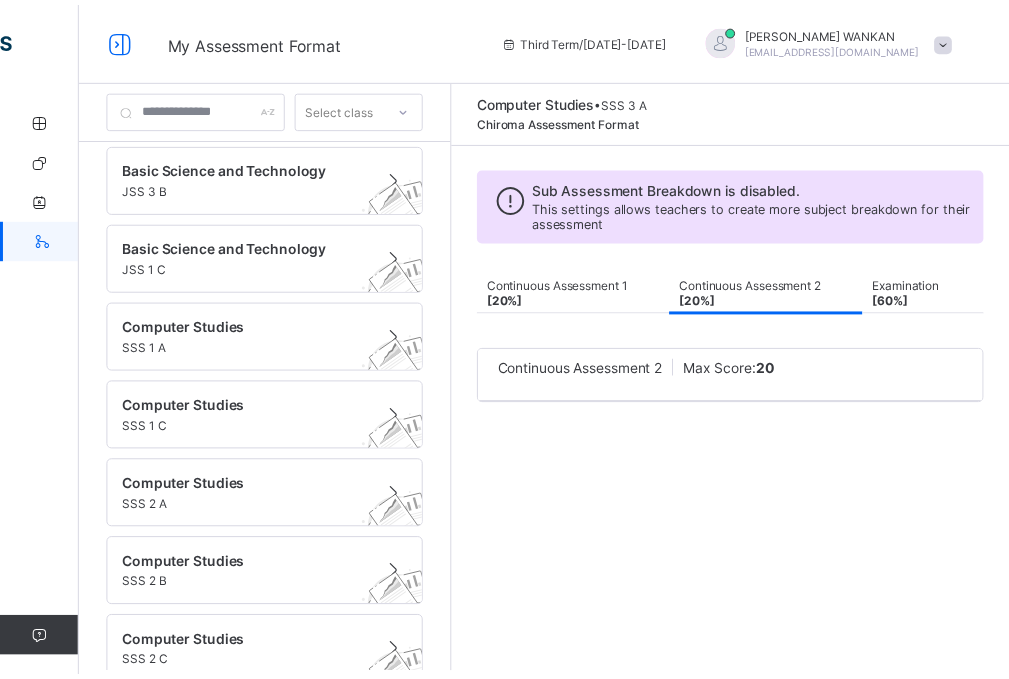 scroll, scrollTop: 500, scrollLeft: 0, axis: vertical 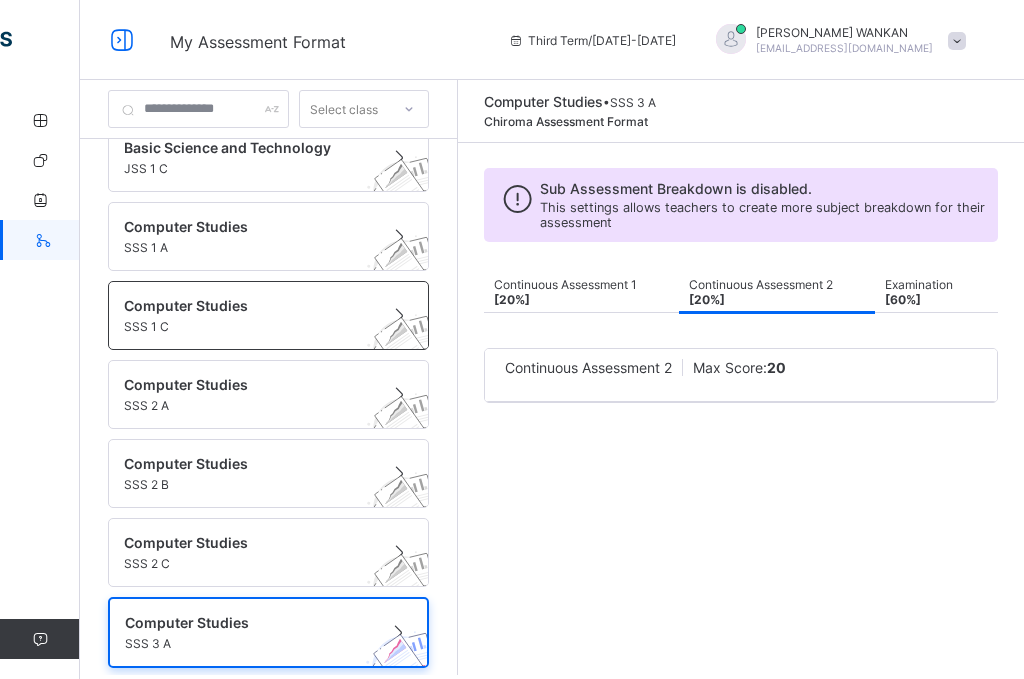 click on "Computer Studies" at bounding box center (249, 305) 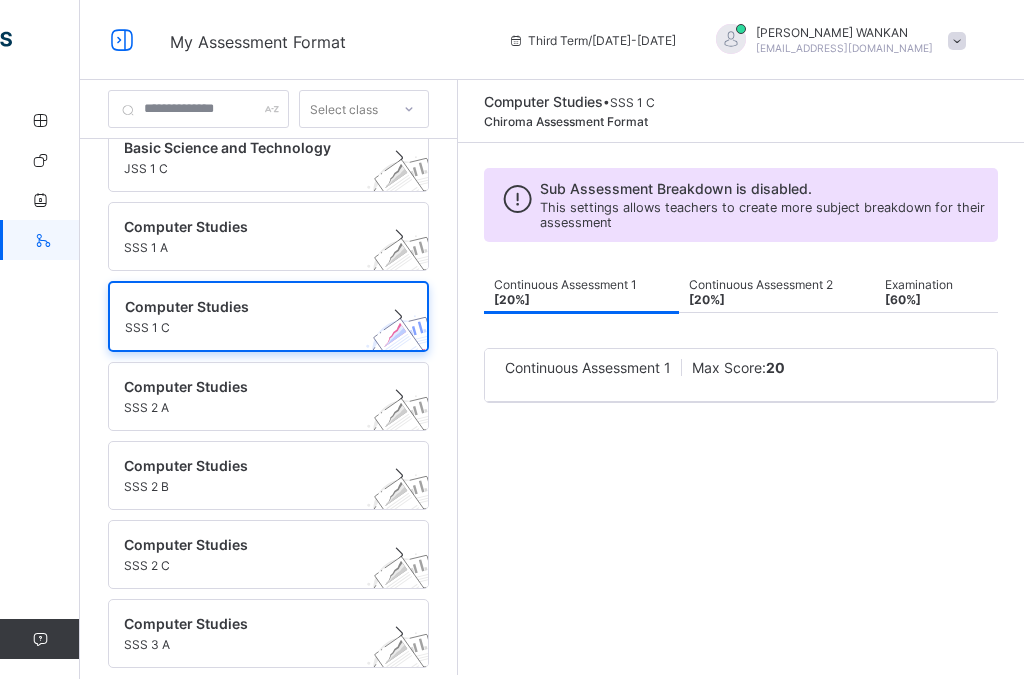click on "Continuous Assessment 1 Max Score:  20" at bounding box center (741, 375) 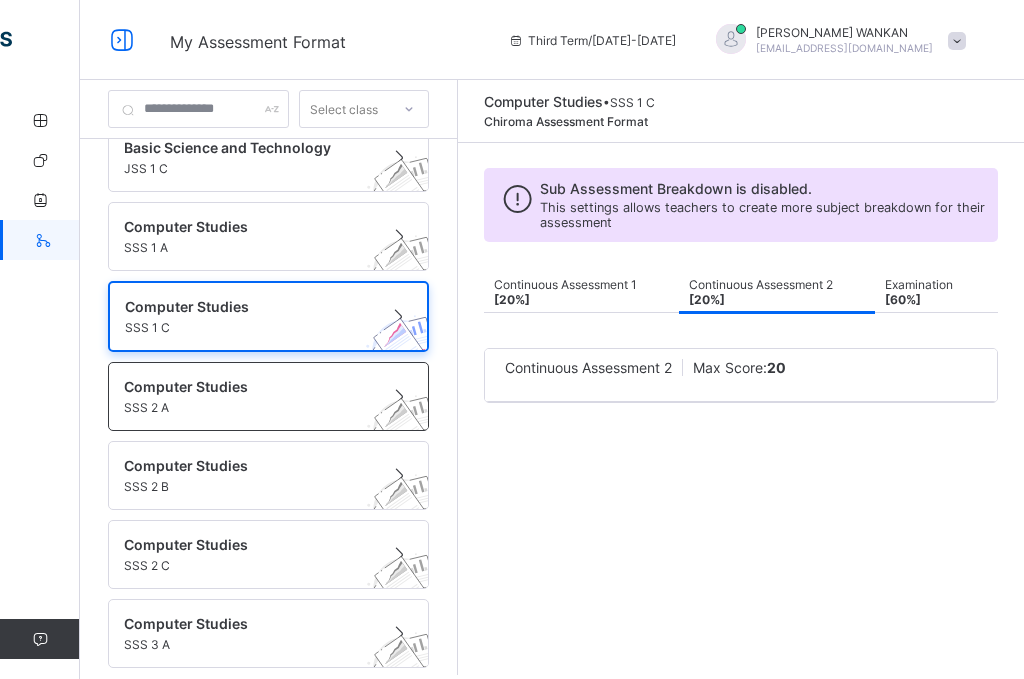 click on "Computer Studies" at bounding box center [249, 386] 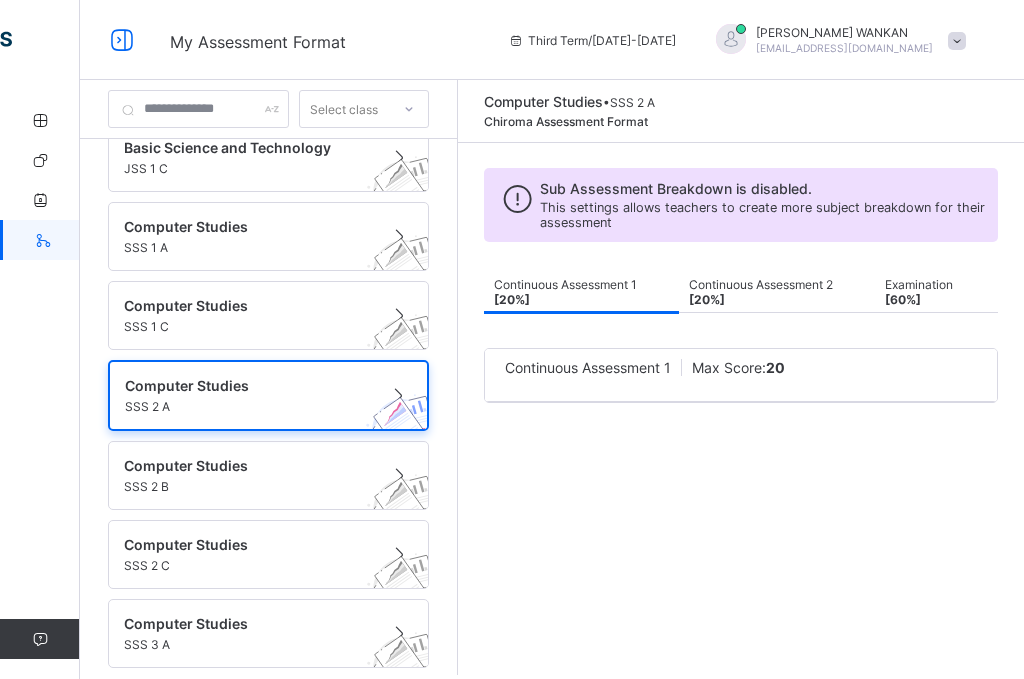click on "Classes Lesson Plan Time Table Assessment Format   Help" at bounding box center [120, 379] 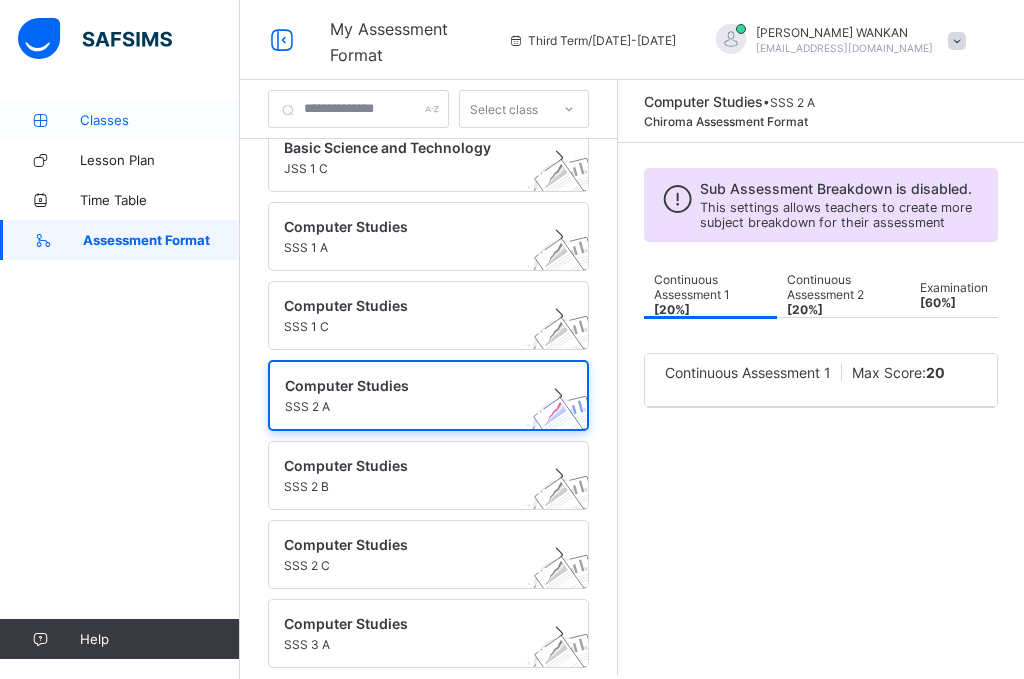 click on "Classes" at bounding box center [160, 120] 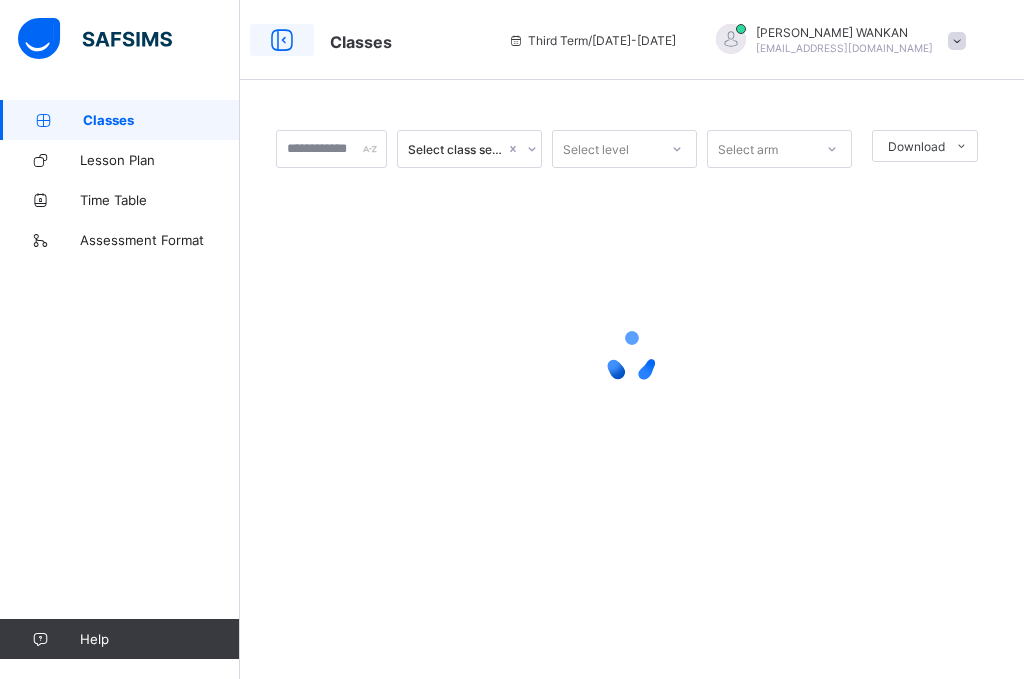 click at bounding box center [282, 40] 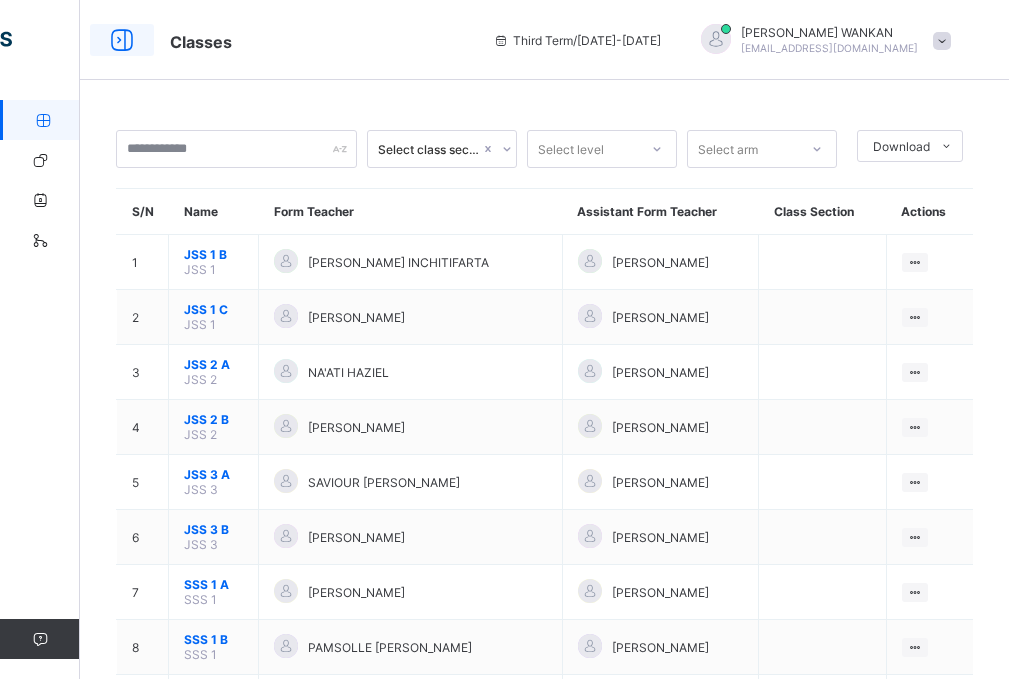 click at bounding box center [122, 40] 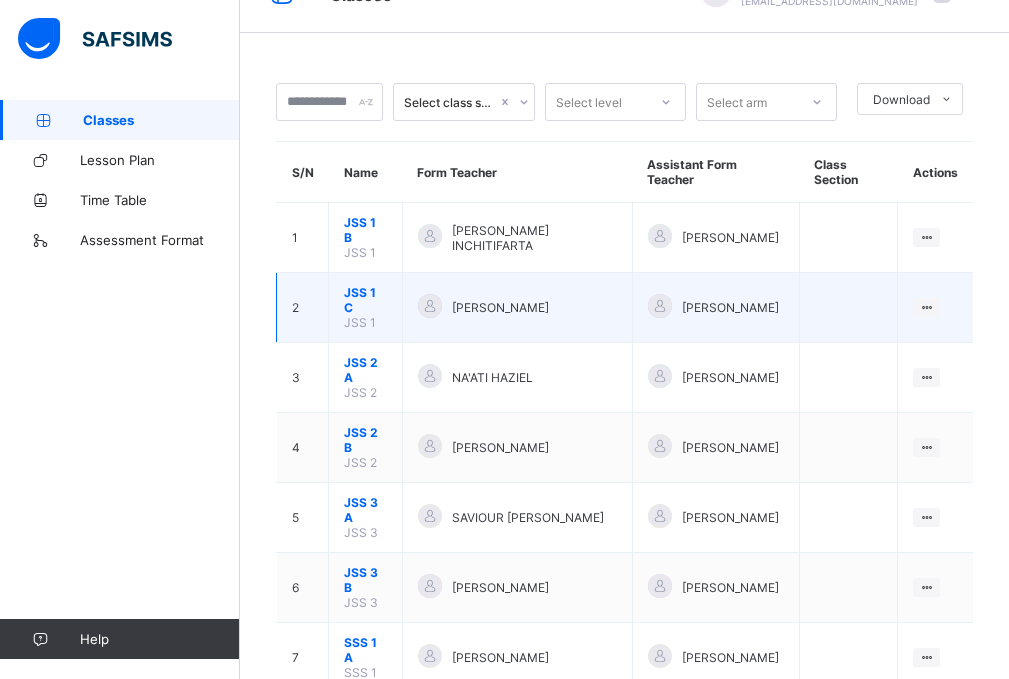 scroll, scrollTop: 100, scrollLeft: 0, axis: vertical 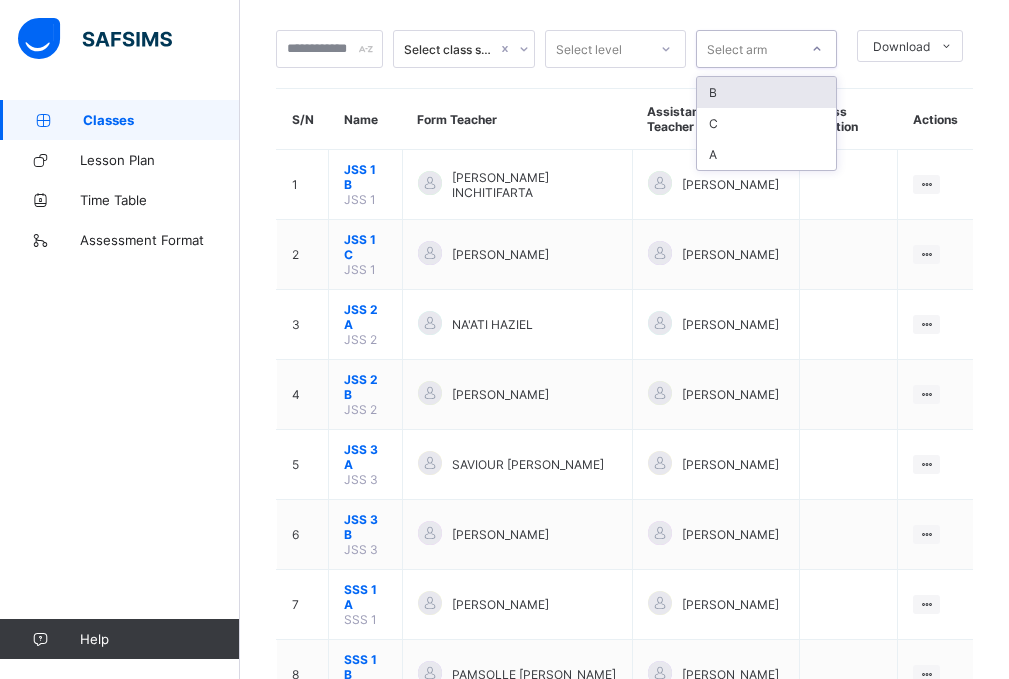 click at bounding box center [817, 49] 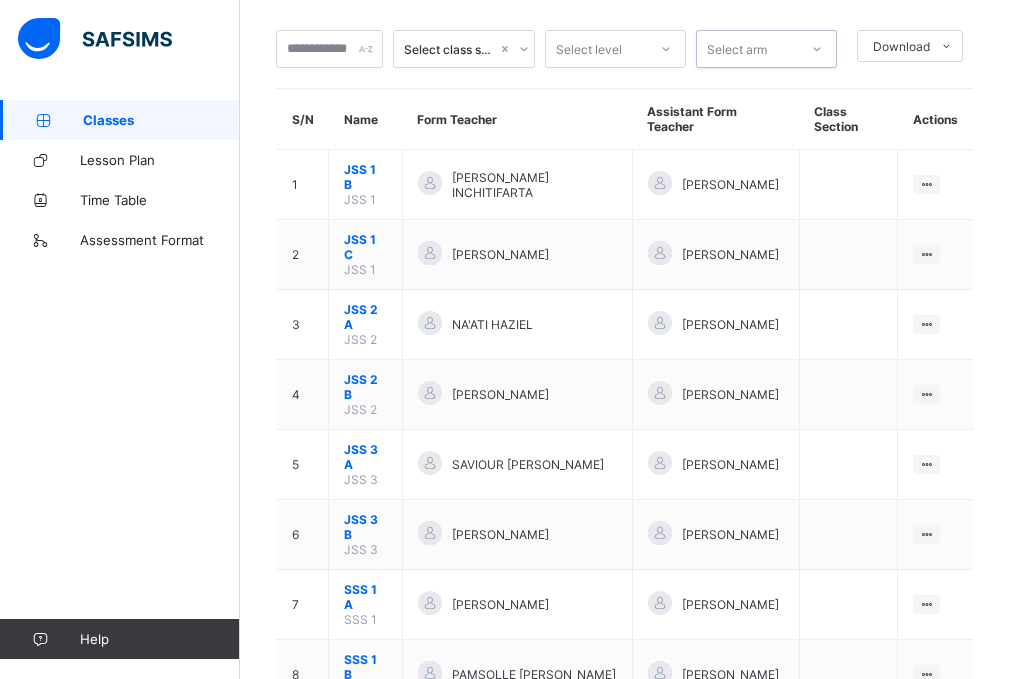 click at bounding box center (817, 49) 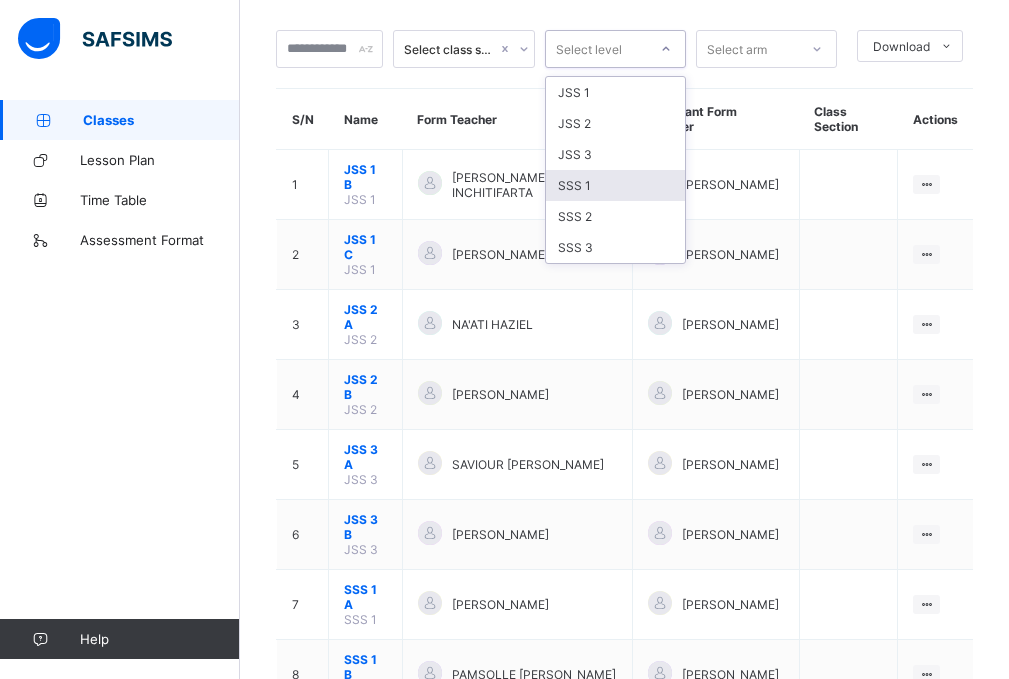 click on "SSS 1" at bounding box center [615, 185] 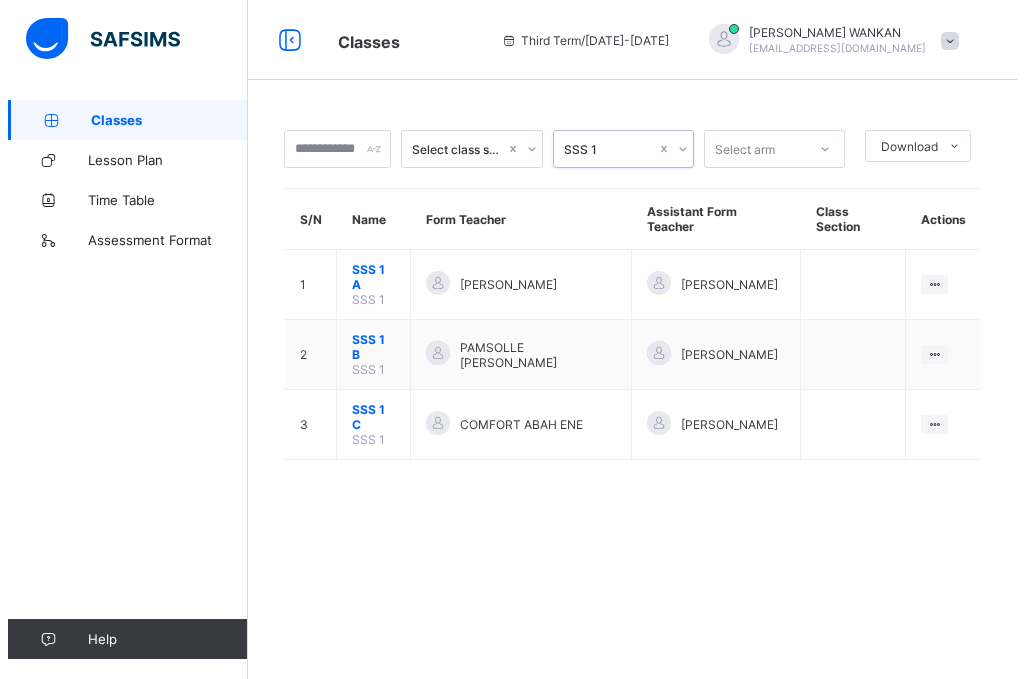scroll, scrollTop: 0, scrollLeft: 0, axis: both 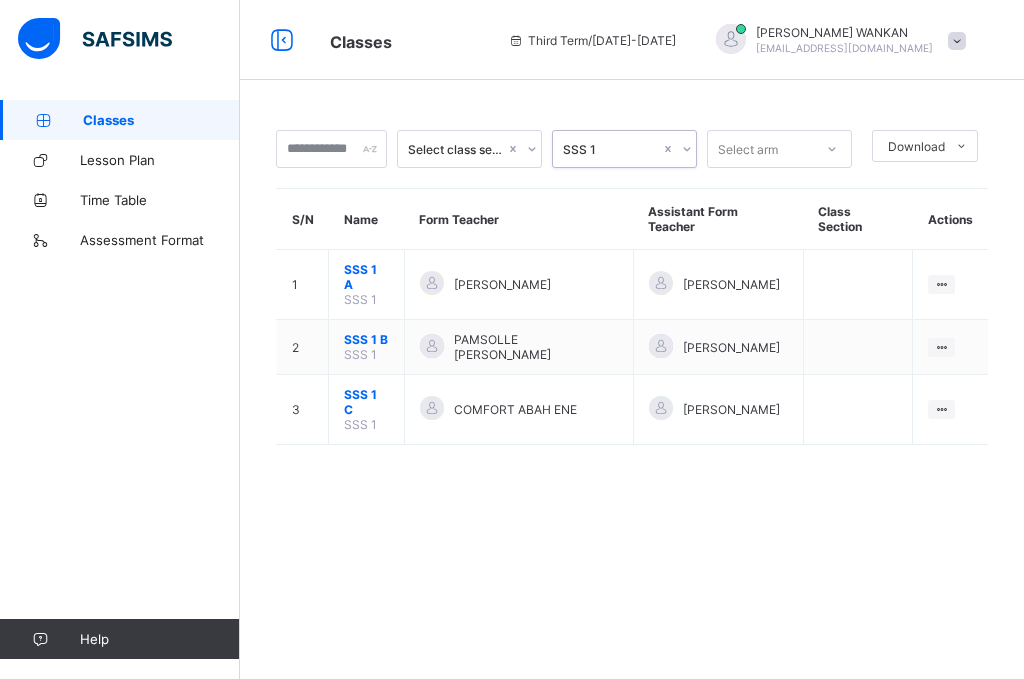 click on "Select class section" at bounding box center (456, 149) 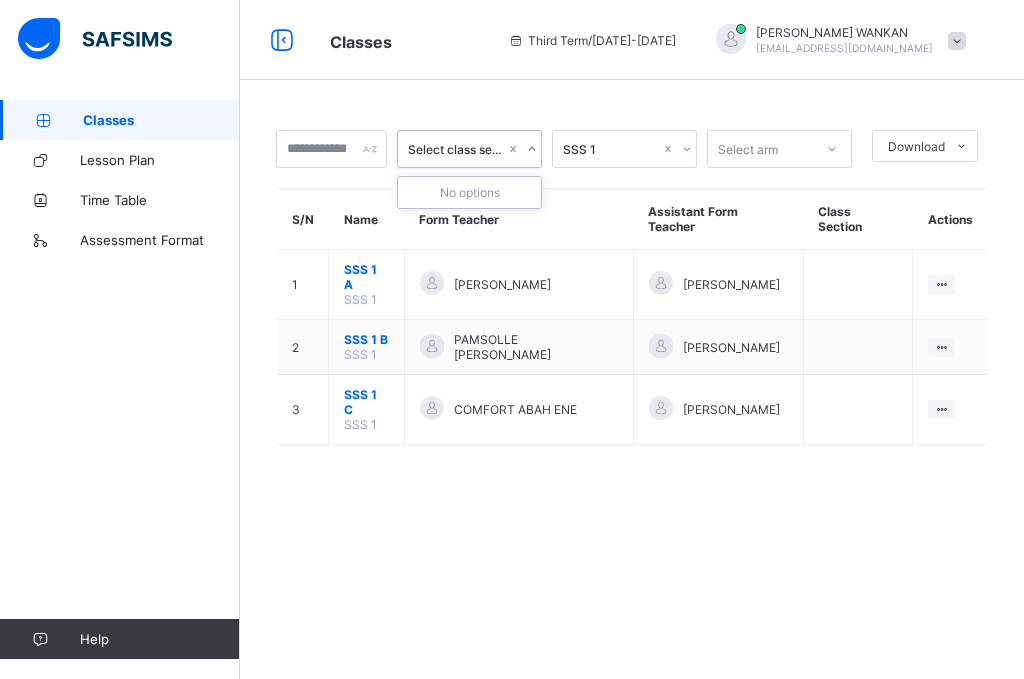 click on "Select class section" at bounding box center (456, 149) 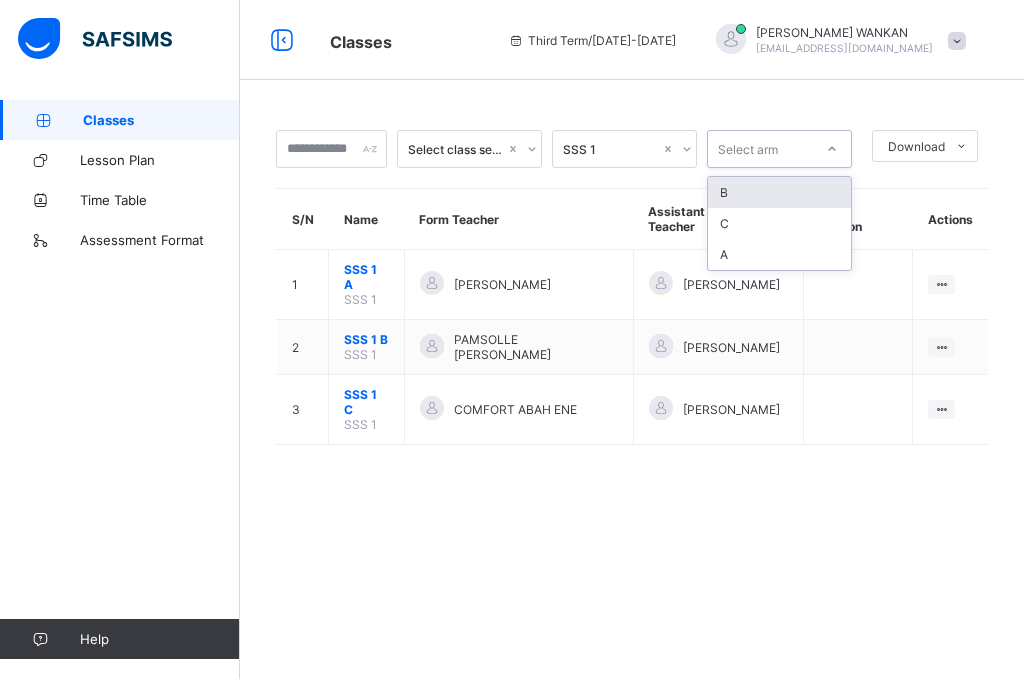 click on "Select arm" at bounding box center [779, 149] 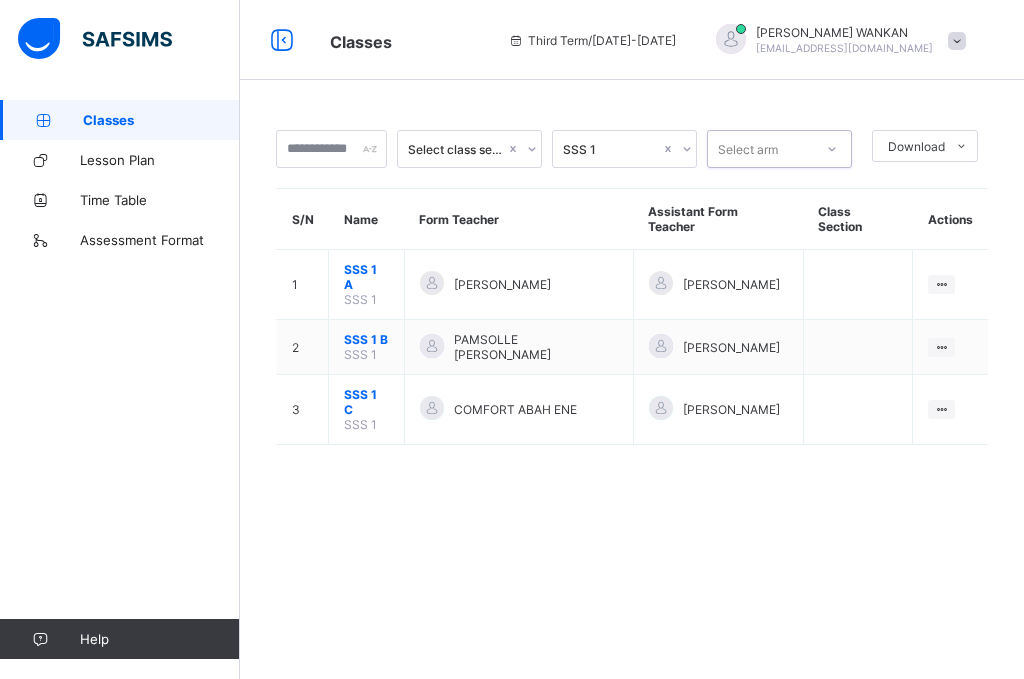 click on "Select arm" at bounding box center (779, 149) 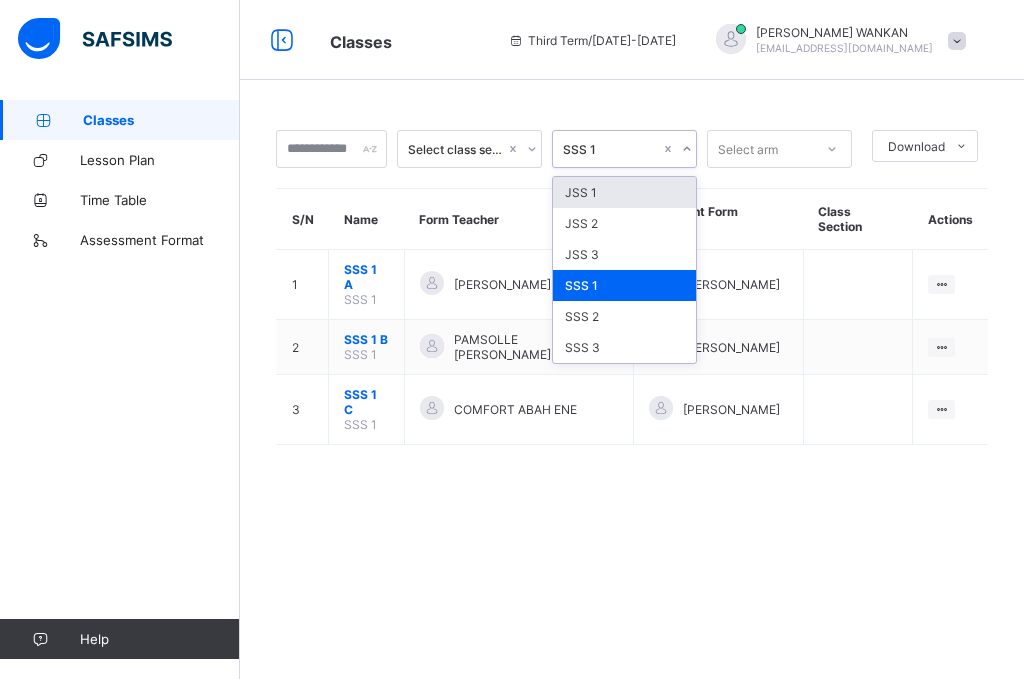 click on "SSS 1" at bounding box center (624, 149) 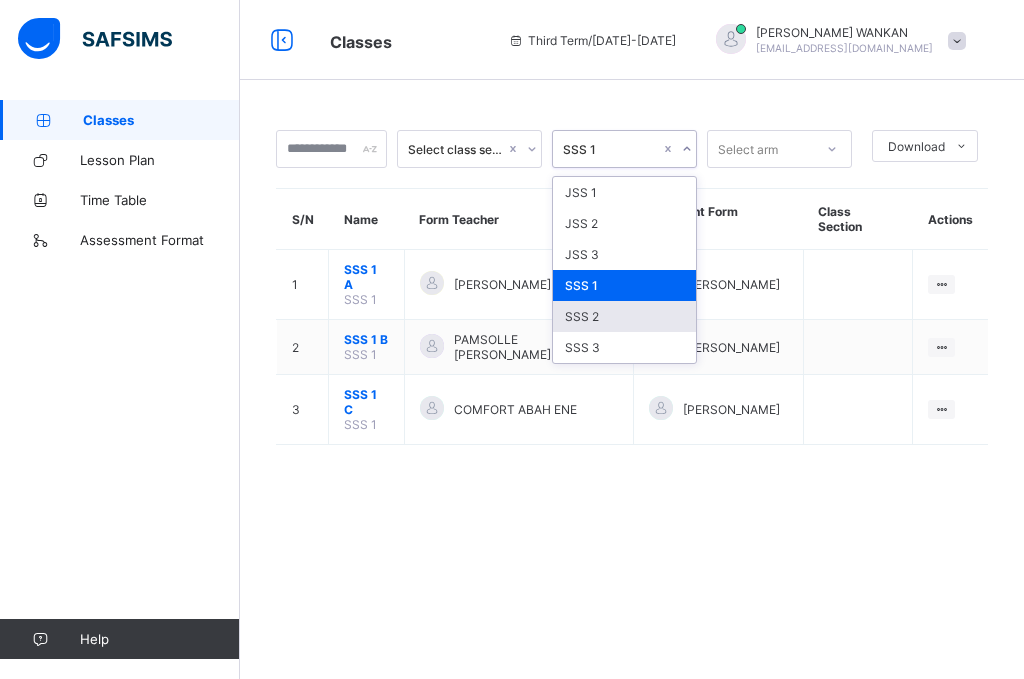 click on "SSS 2" at bounding box center [624, 316] 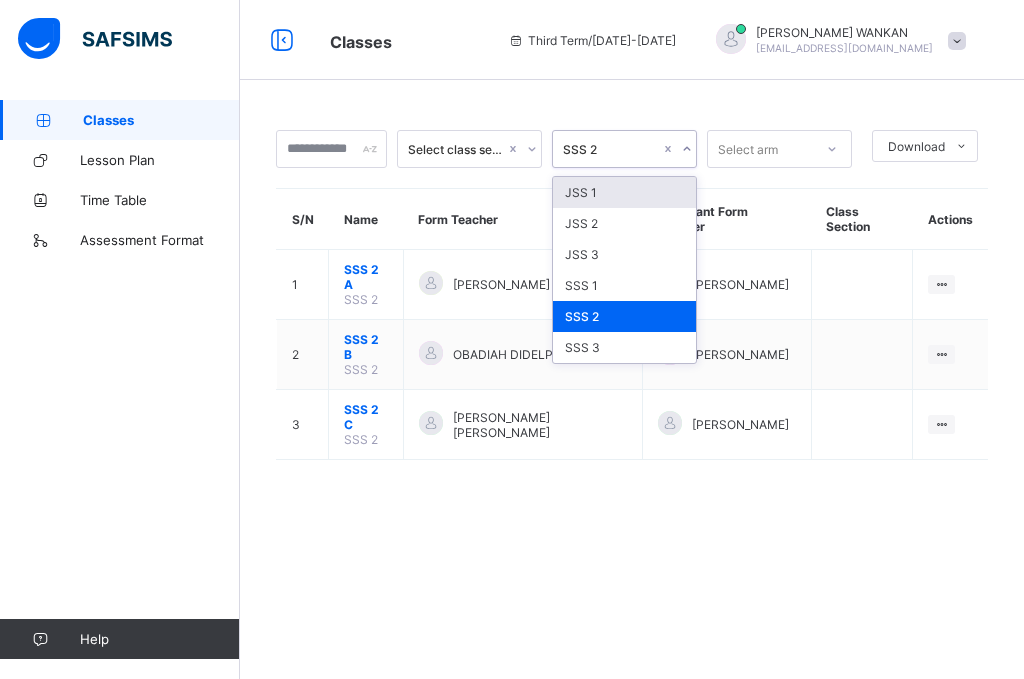 click on "SSS 2" at bounding box center (605, 149) 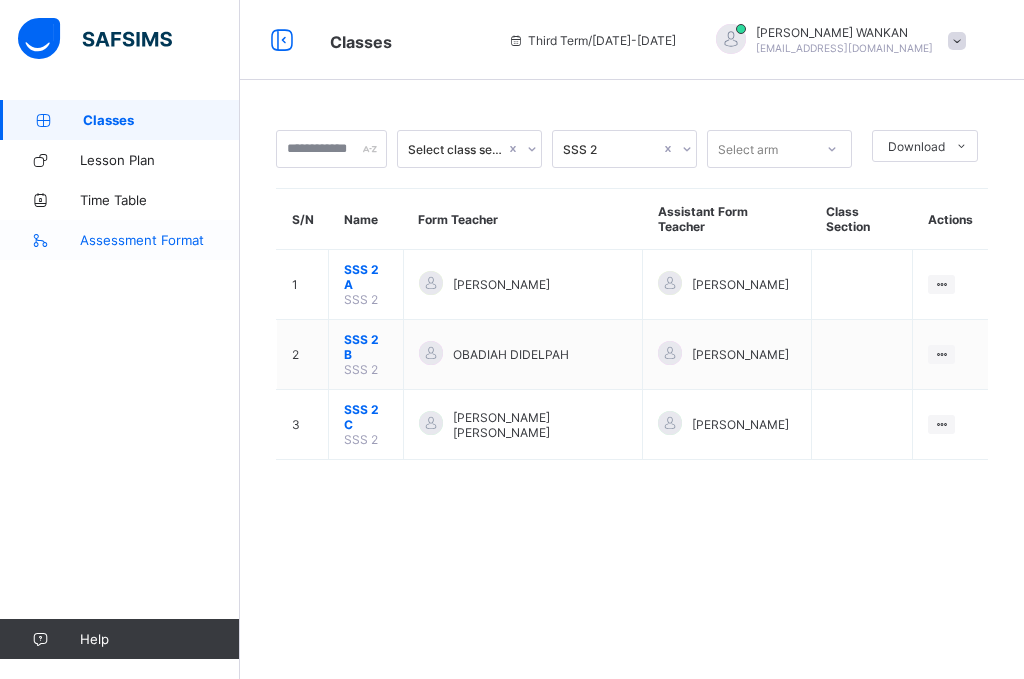 click on "Assessment Format" at bounding box center [160, 240] 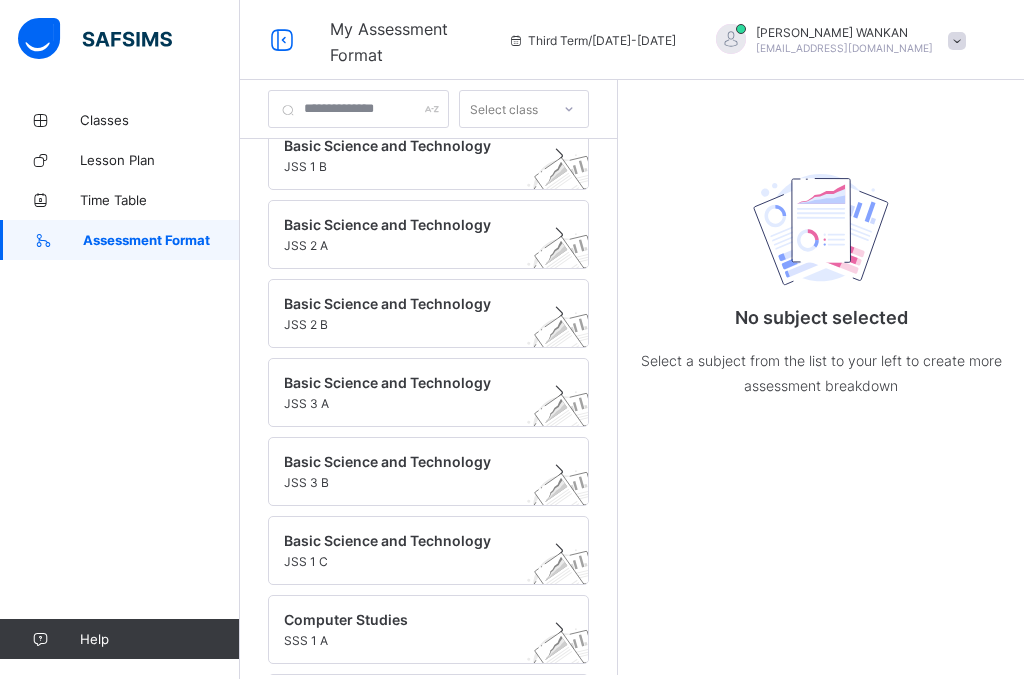 scroll, scrollTop: 90, scrollLeft: 0, axis: vertical 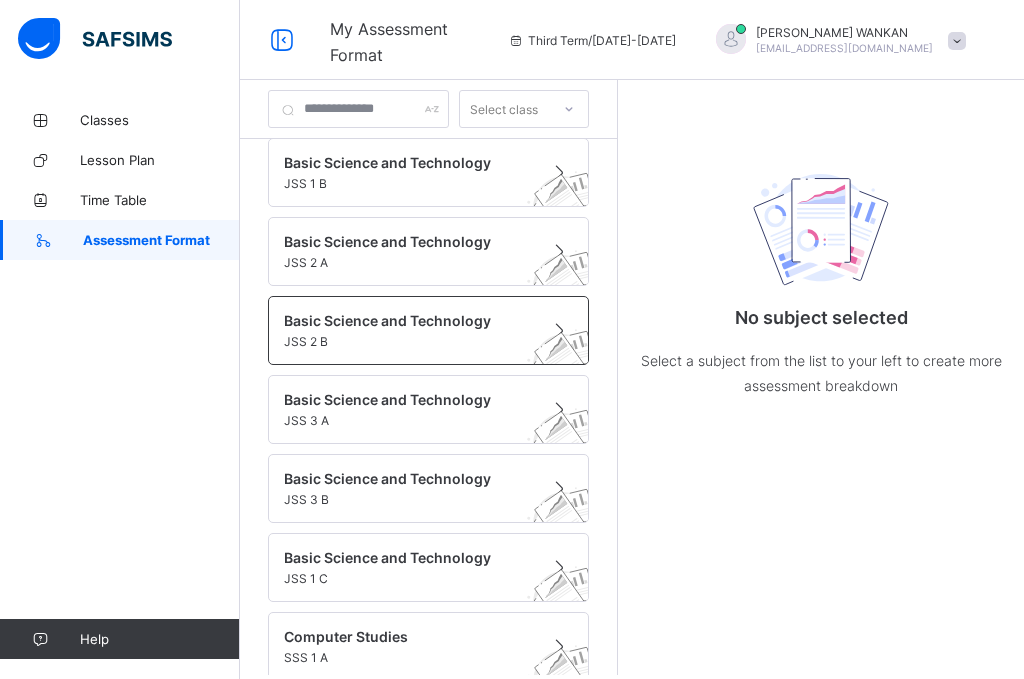 click on "Basic Science and Technology" at bounding box center (409, 320) 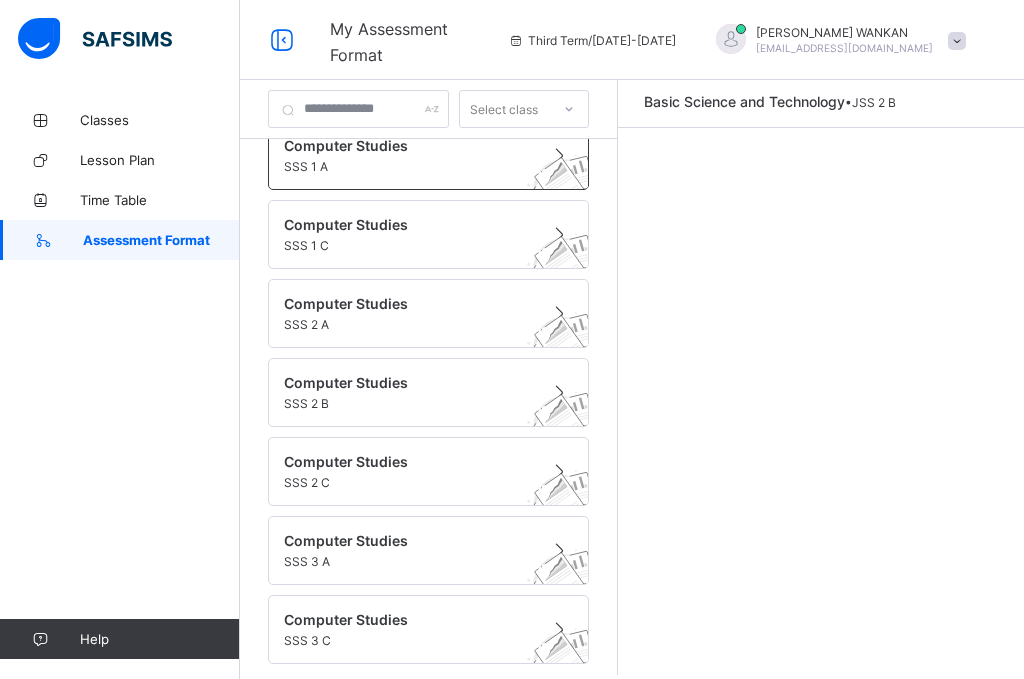 scroll, scrollTop: 592, scrollLeft: 0, axis: vertical 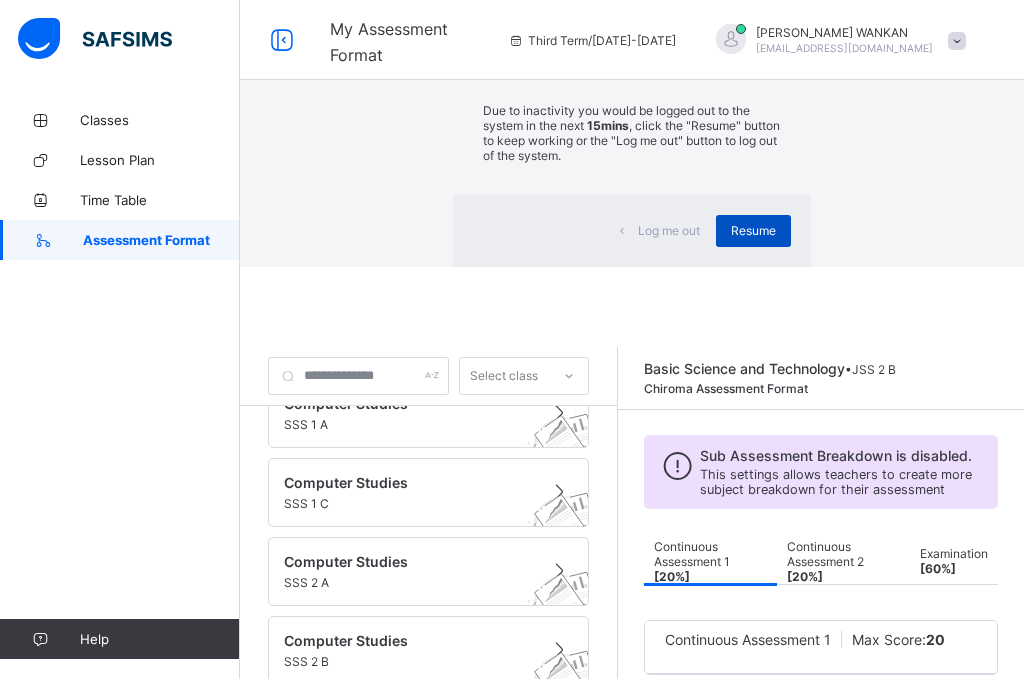 click on "Resume" at bounding box center (753, 231) 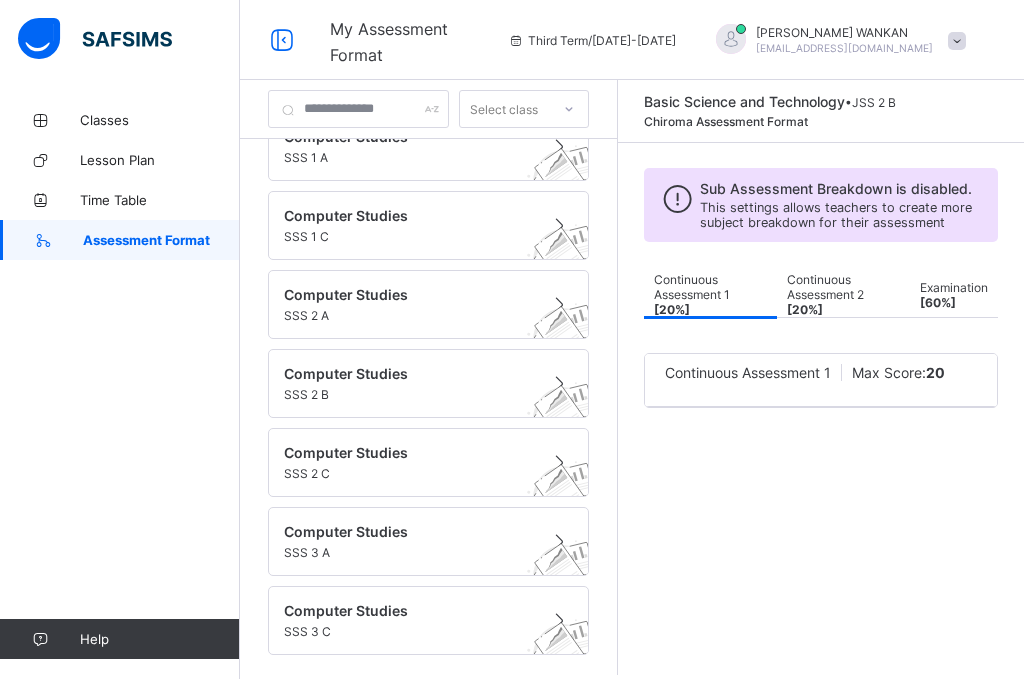 click on "Continuous Assessment 2   [ 20 %]" at bounding box center (843, 294) 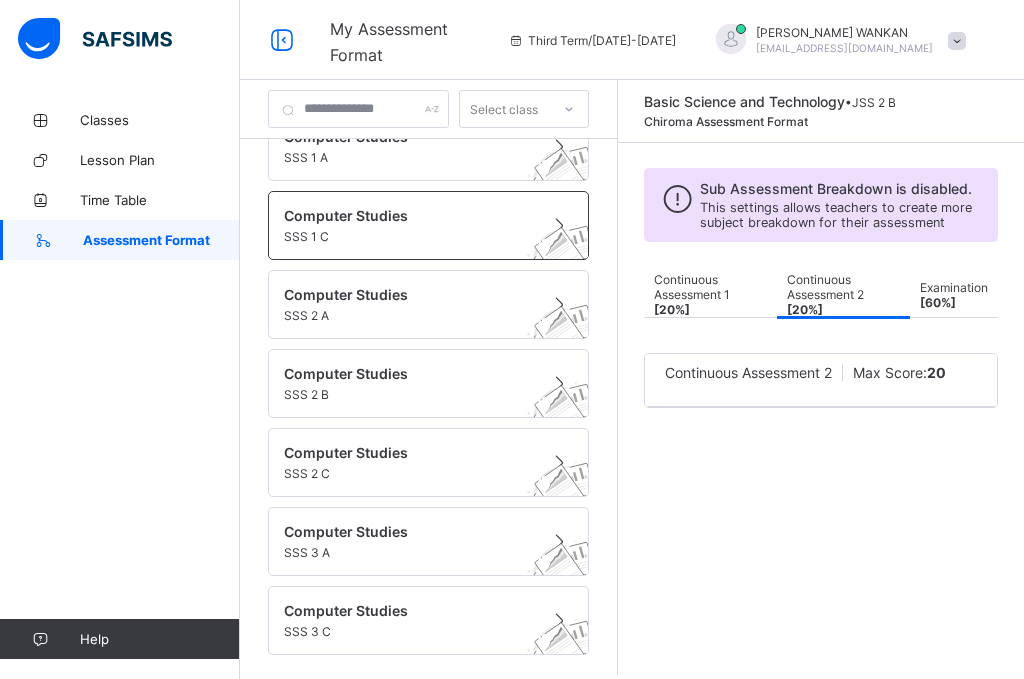 click on "SSS 1 C" at bounding box center [409, 236] 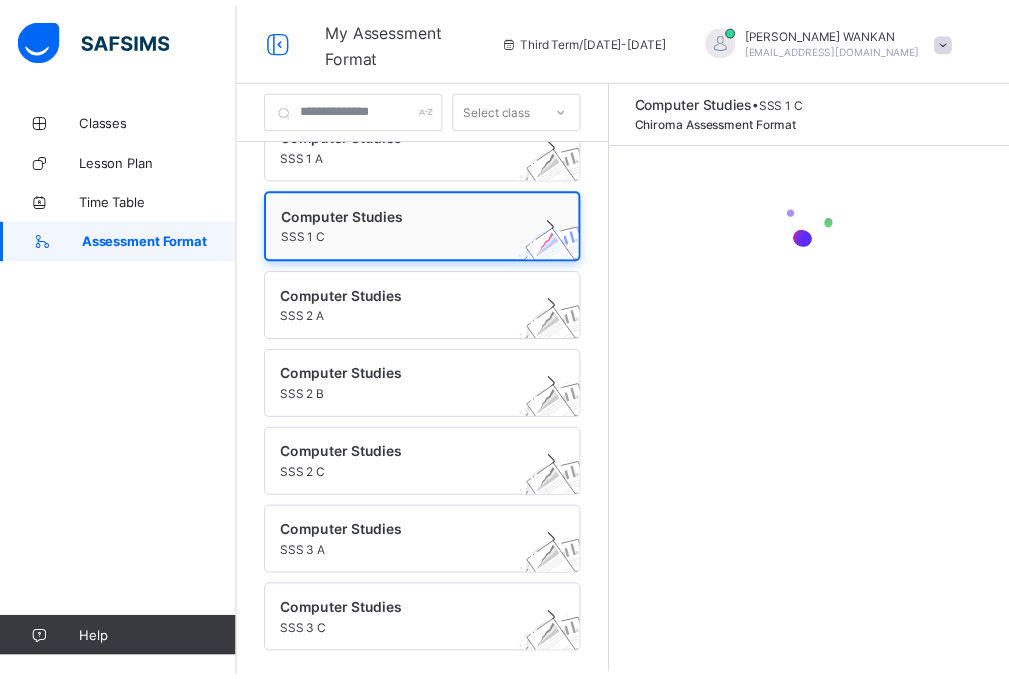 scroll, scrollTop: 590, scrollLeft: 0, axis: vertical 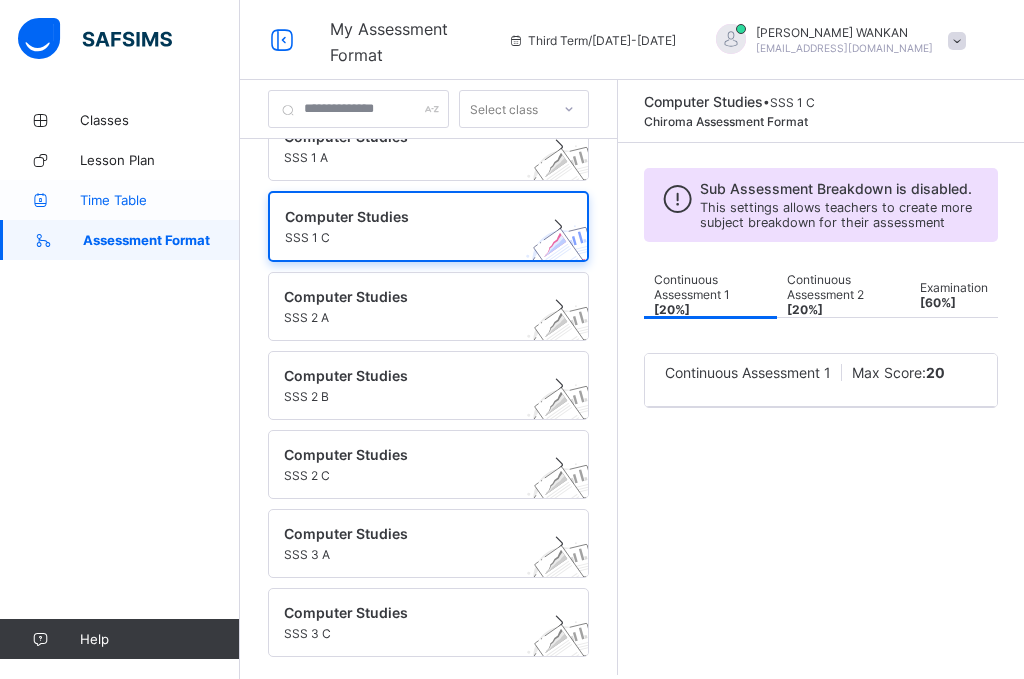 click on "Time Table" at bounding box center (160, 200) 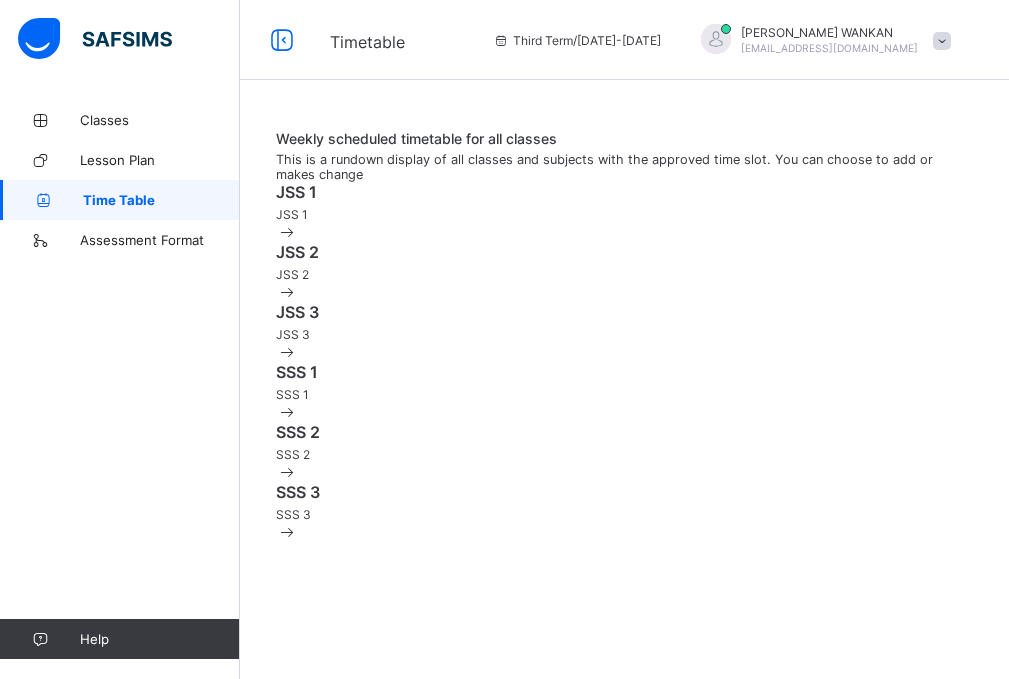 scroll, scrollTop: 105, scrollLeft: 0, axis: vertical 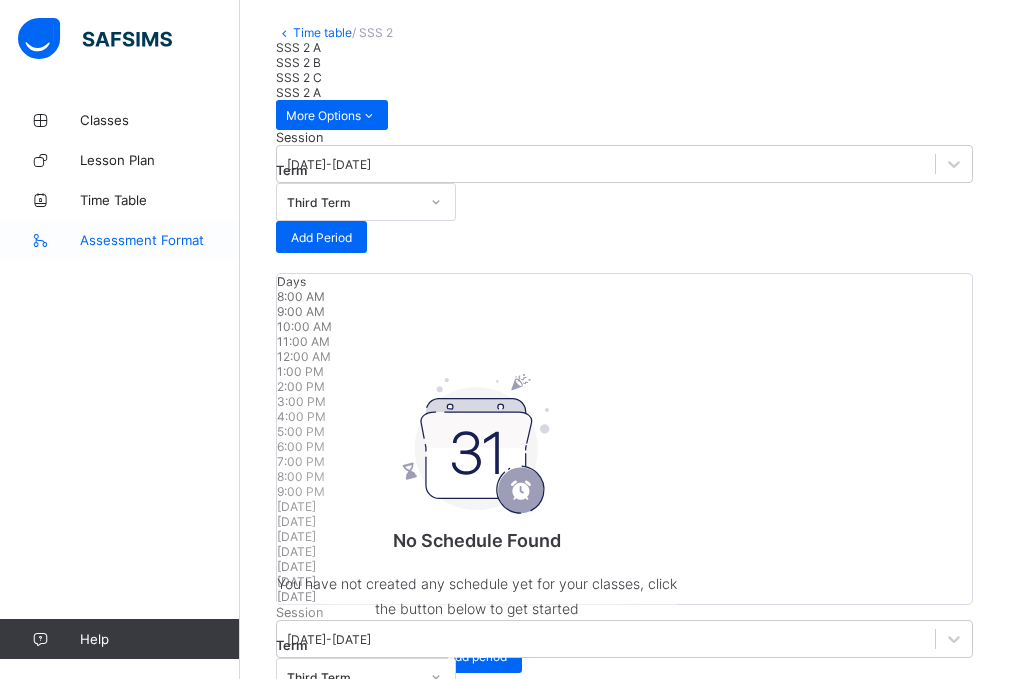click on "Assessment Format" at bounding box center [160, 240] 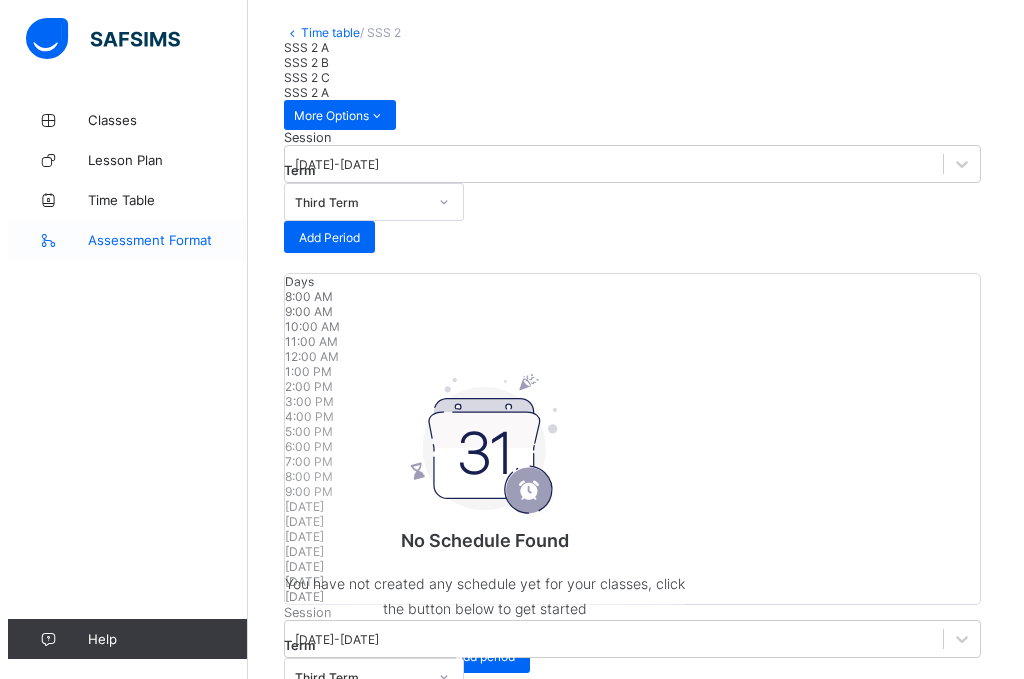 scroll, scrollTop: 0, scrollLeft: 0, axis: both 